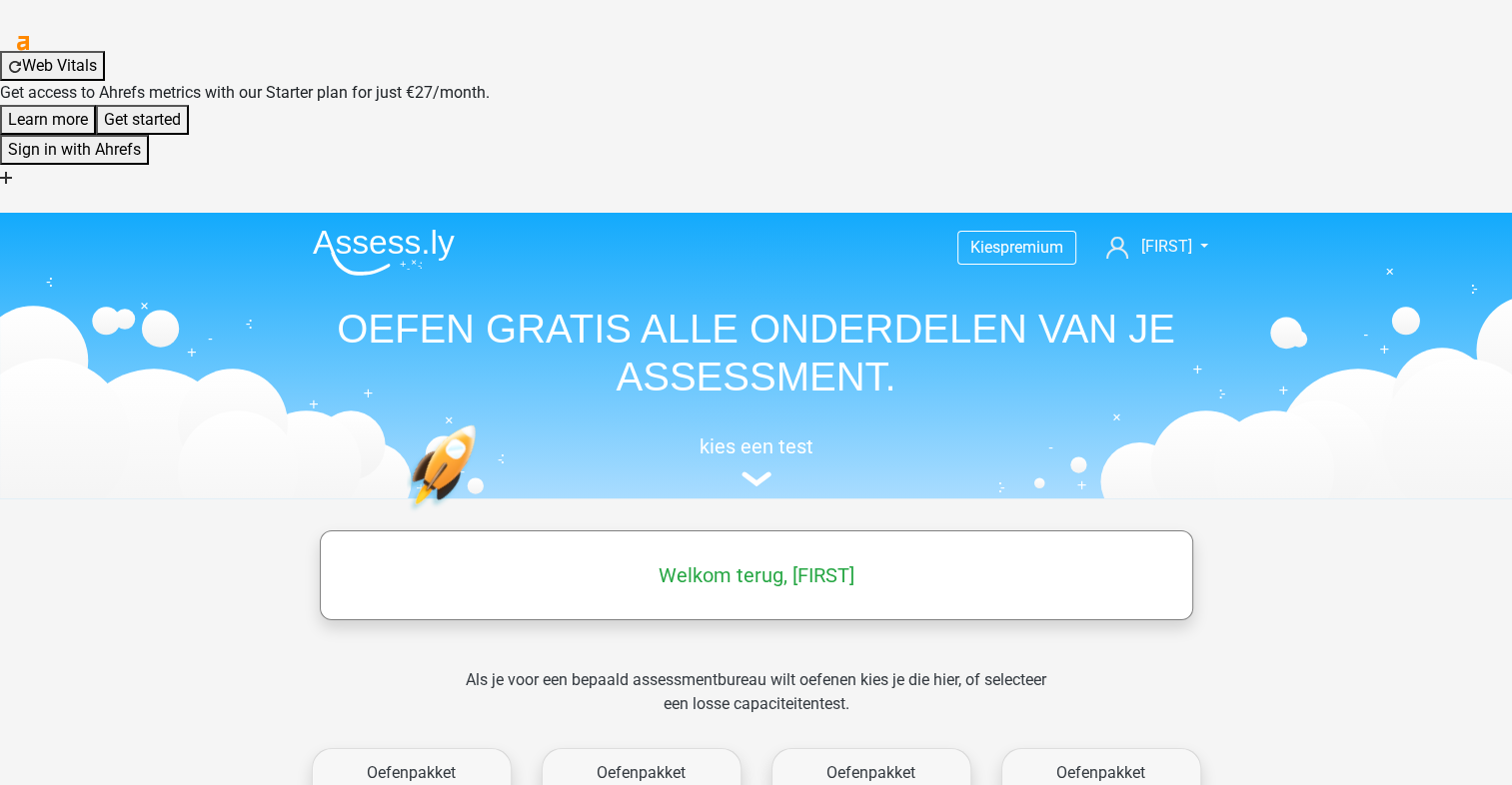 scroll, scrollTop: 0, scrollLeft: 0, axis: both 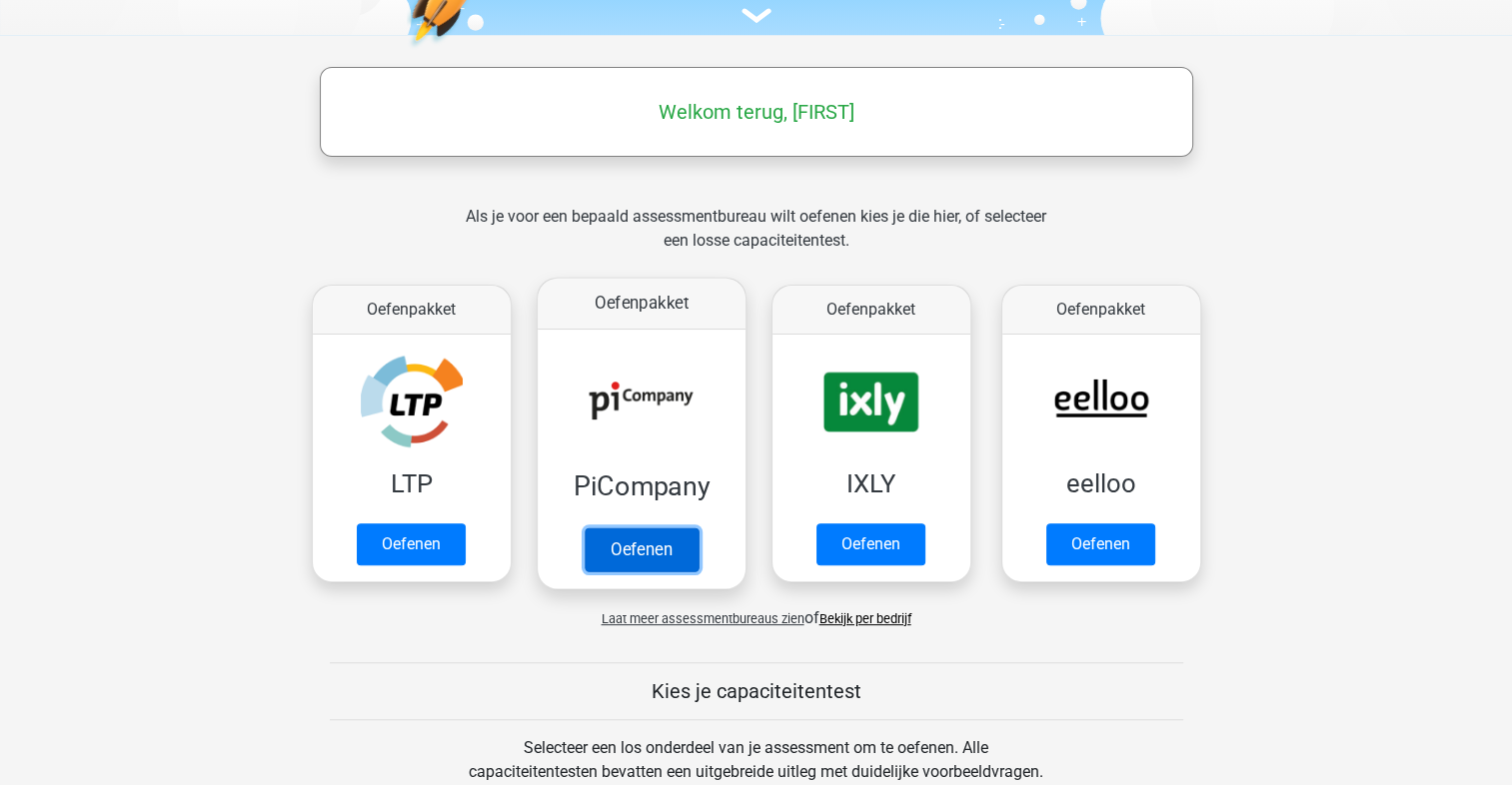 click on "Oefenen" at bounding box center [641, 549] 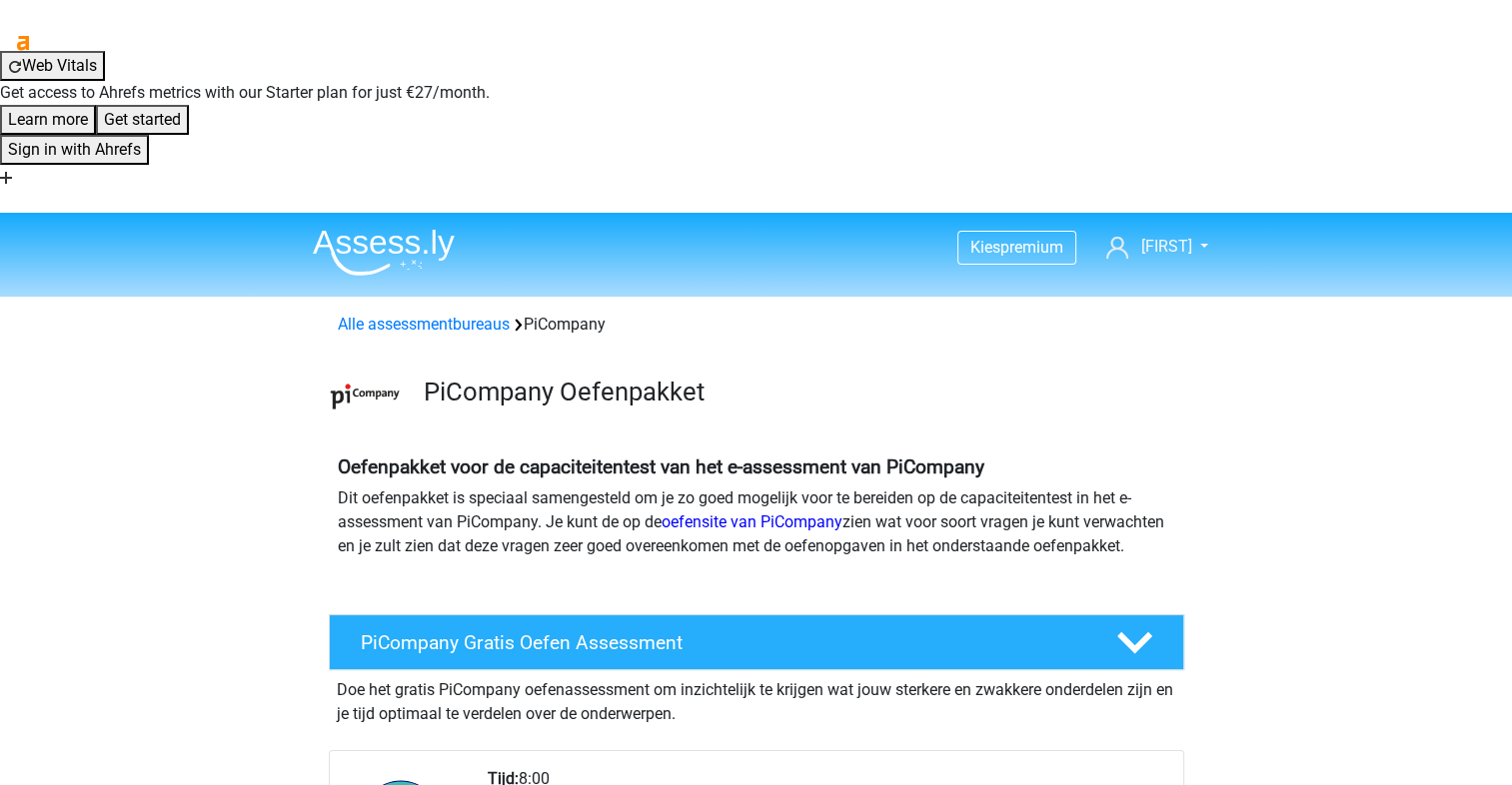 scroll, scrollTop: 0, scrollLeft: 0, axis: both 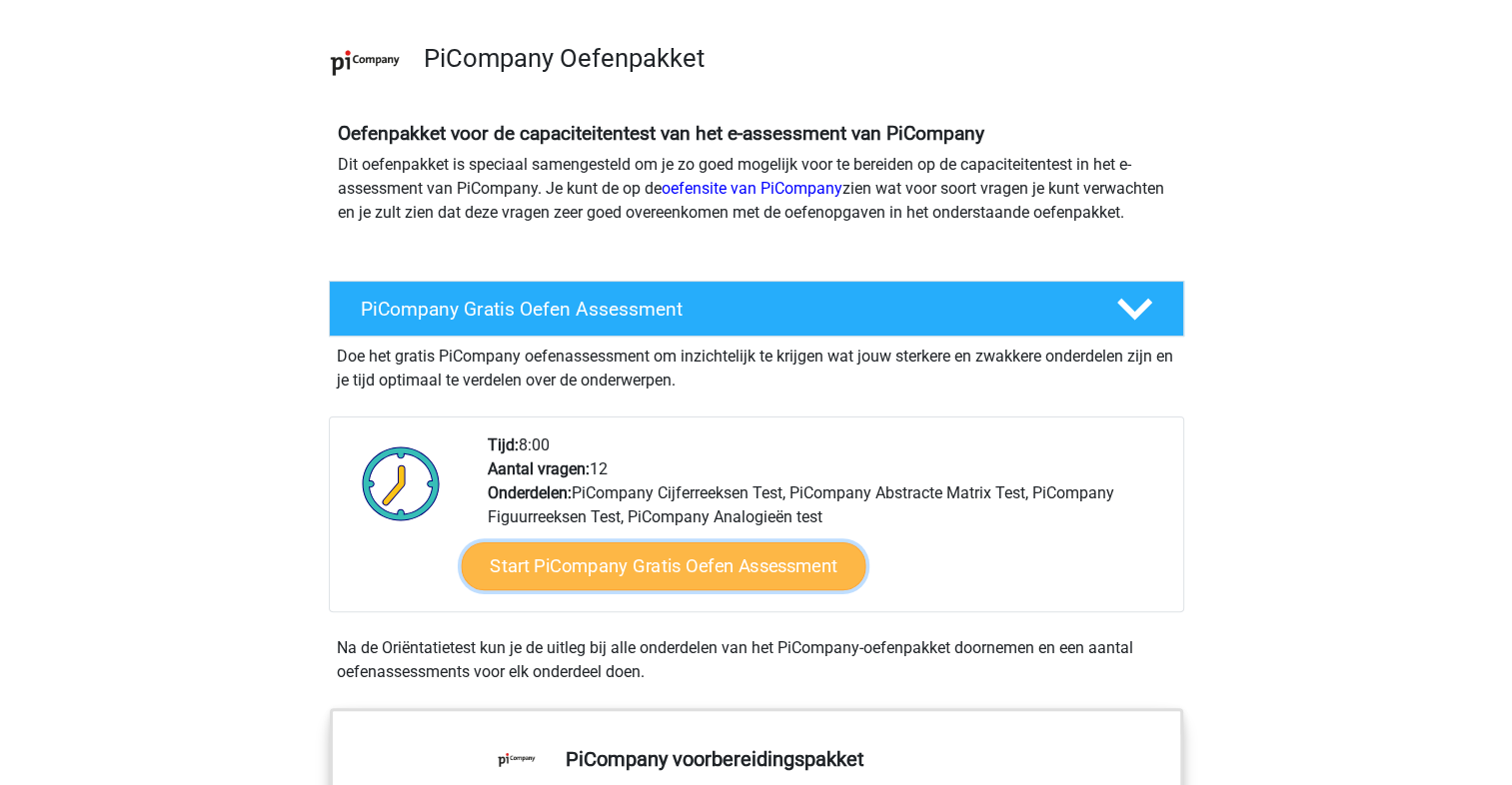 click on "Start PiCompany Gratis Oefen Assessment" at bounding box center (663, 566) 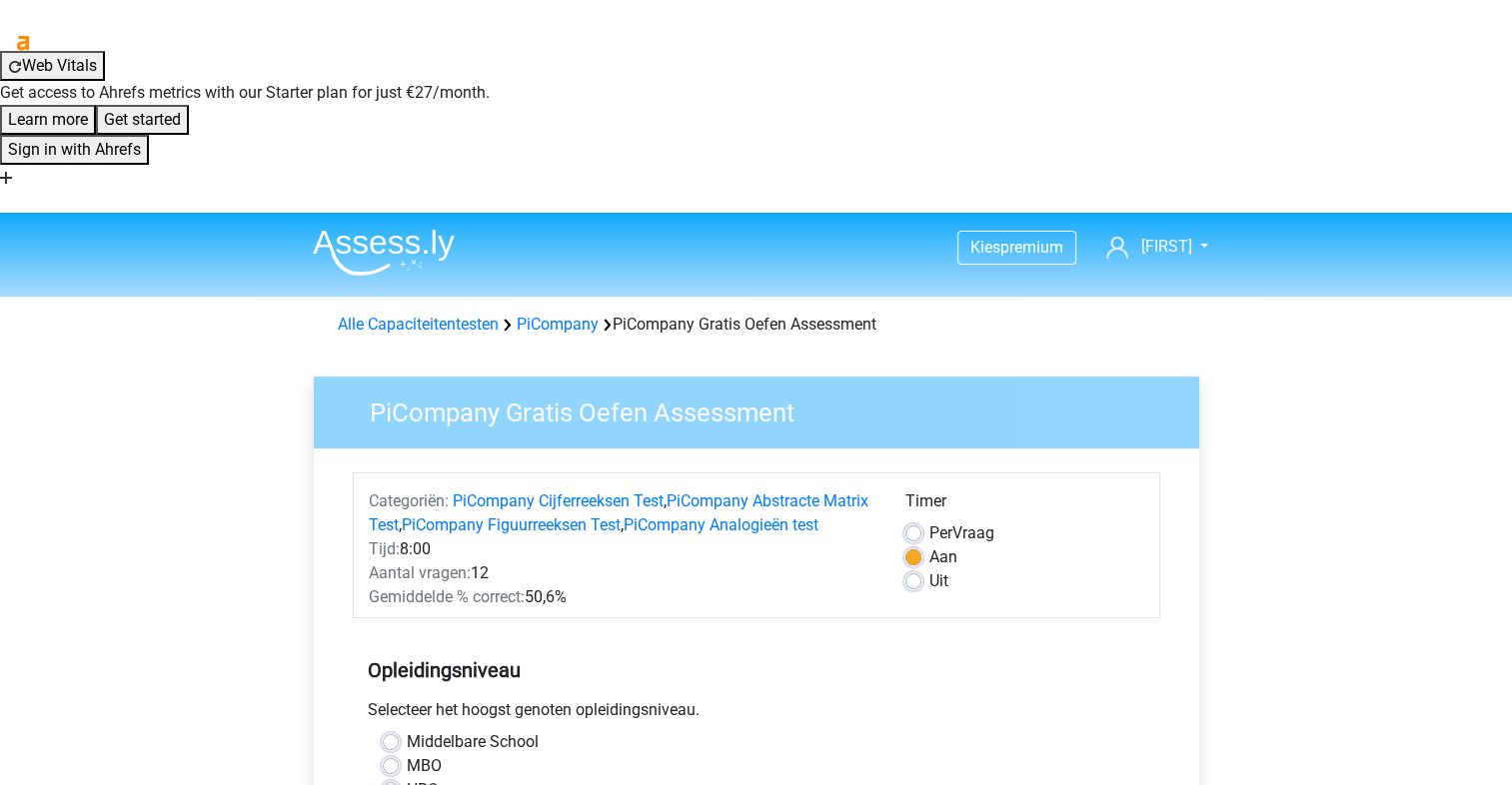 scroll, scrollTop: 0, scrollLeft: 0, axis: both 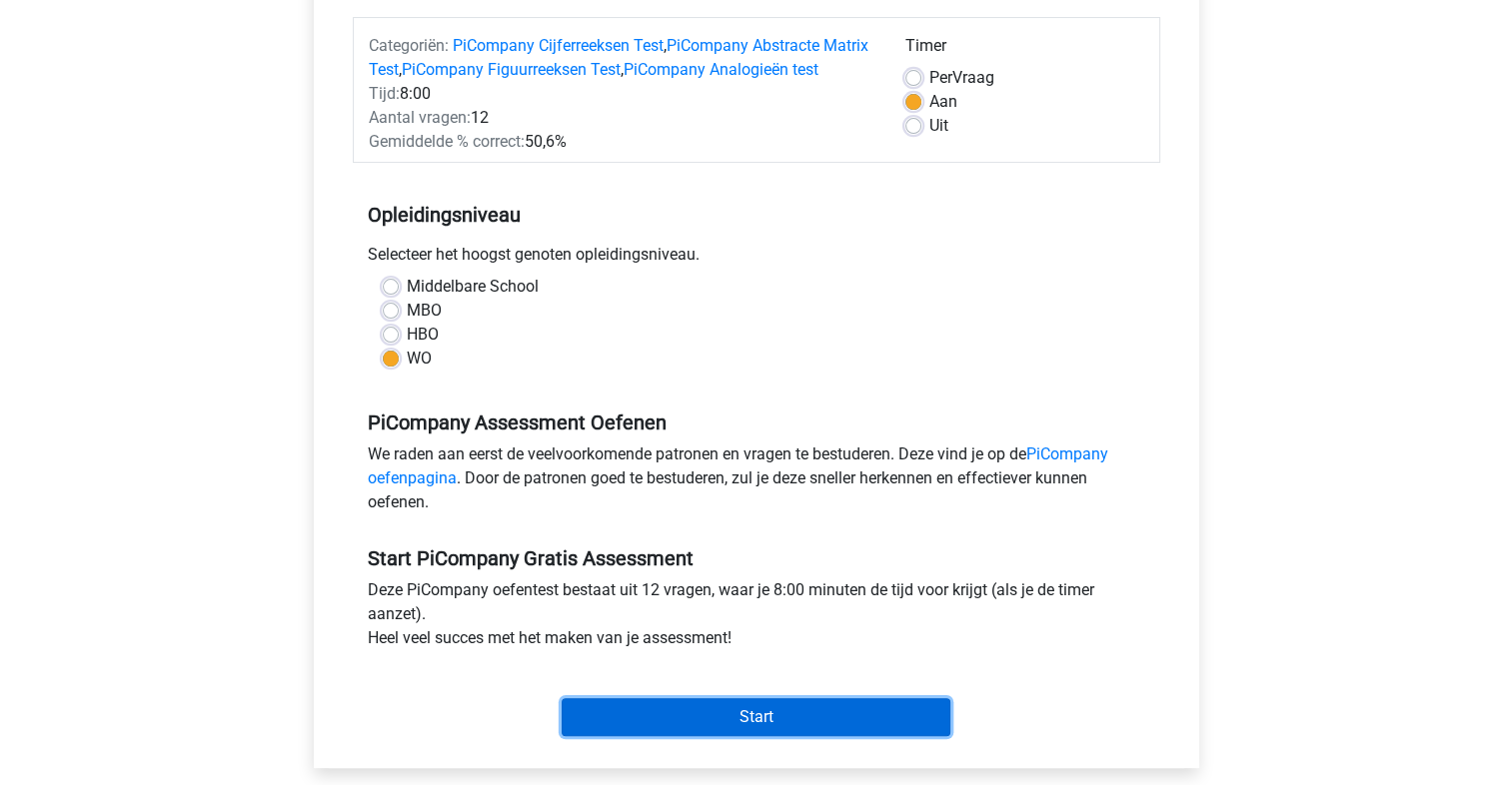 click on "Start" at bounding box center (756, 717) 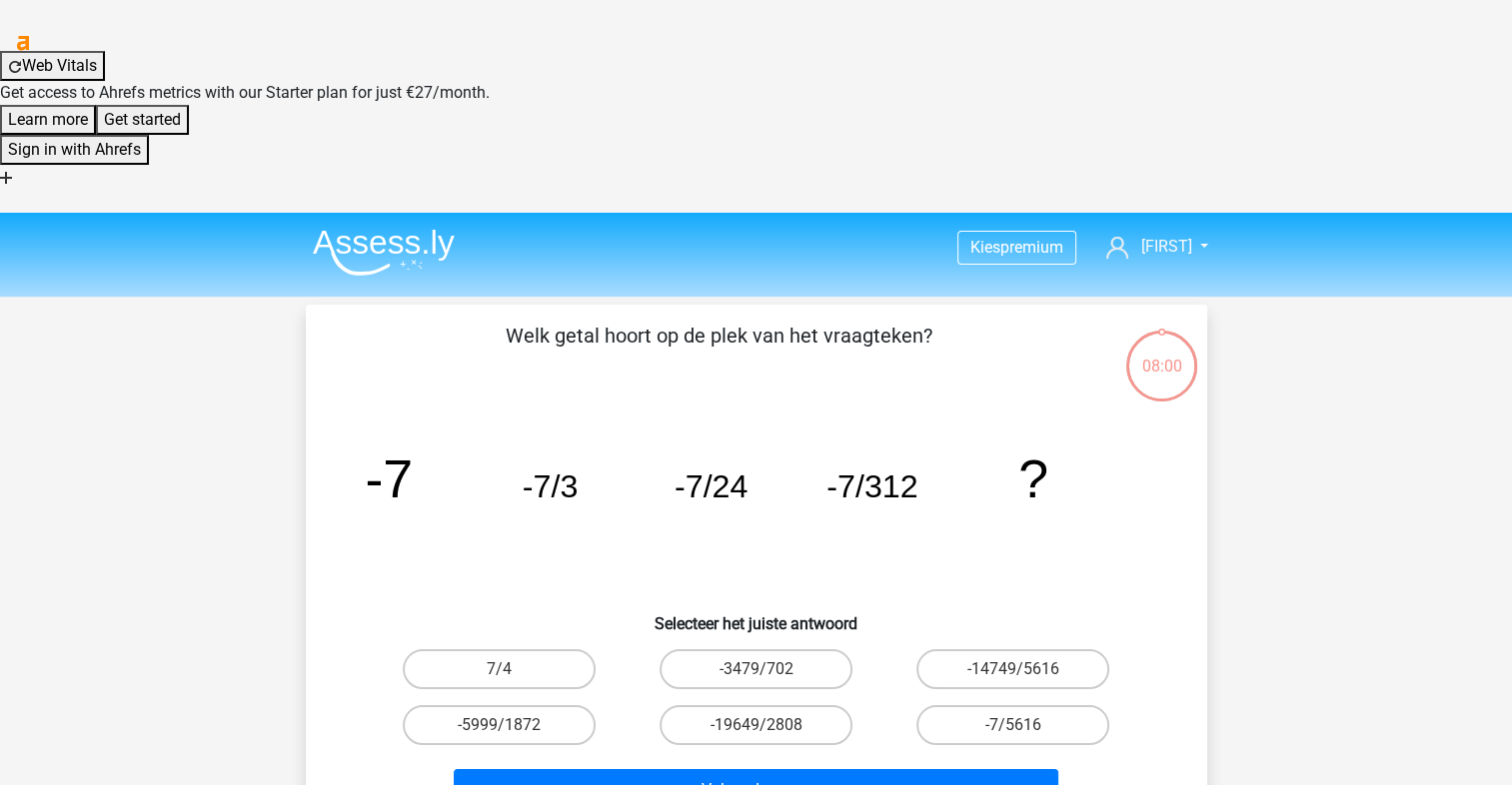 scroll, scrollTop: 0, scrollLeft: 0, axis: both 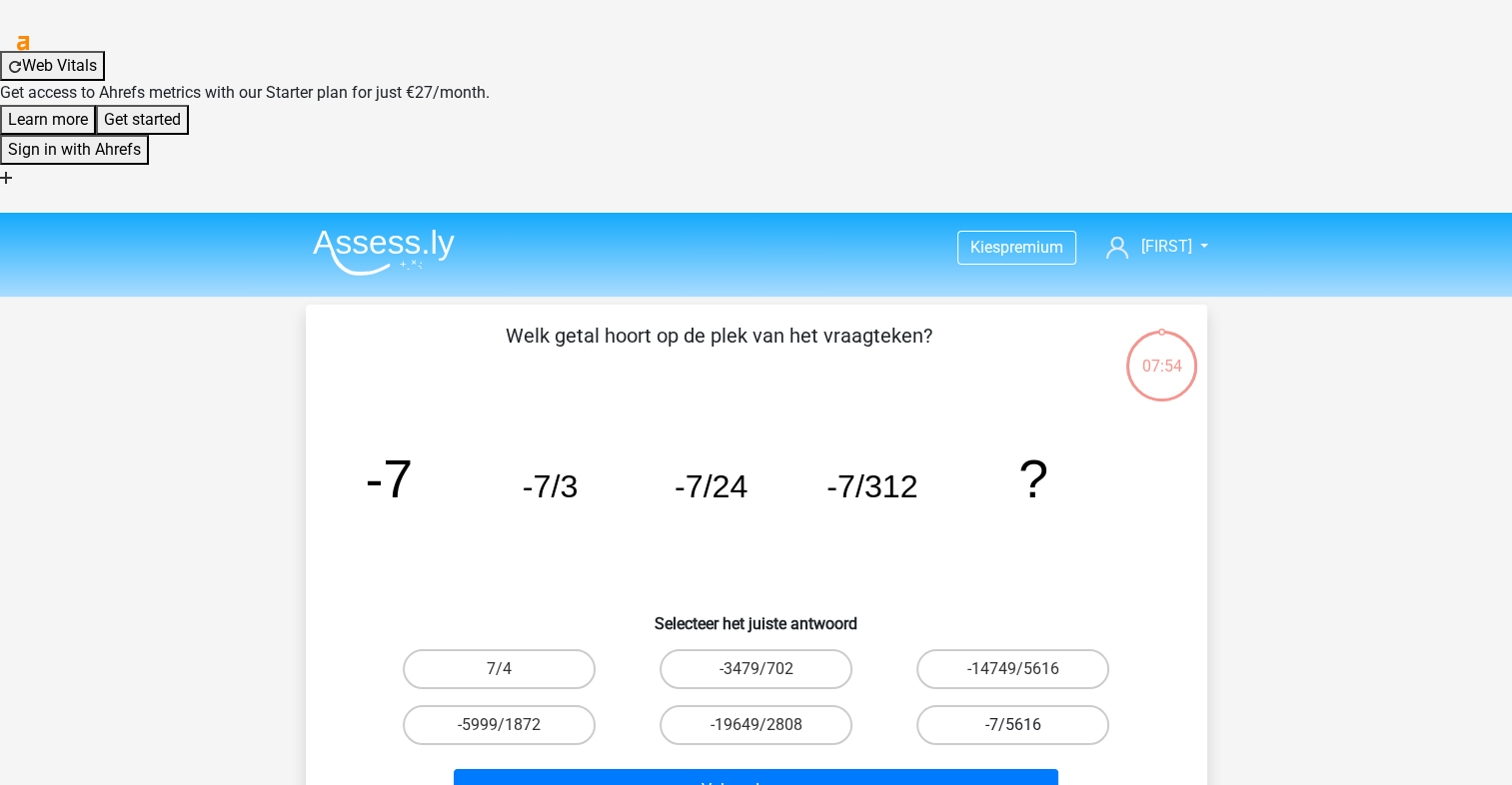 click on "-7/5616" at bounding box center [1012, 725] 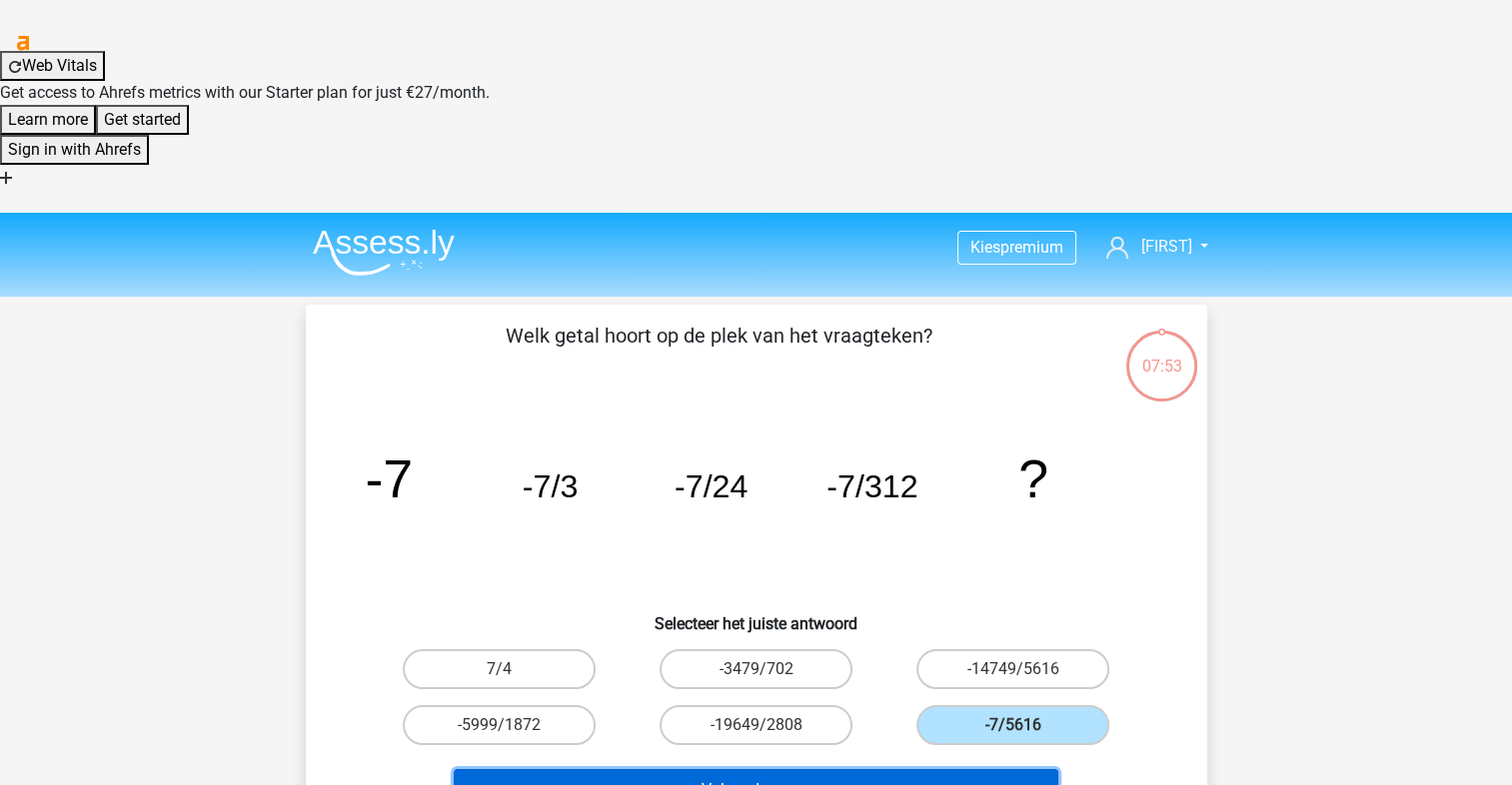 click on "Volgende vraag" at bounding box center (756, 790) 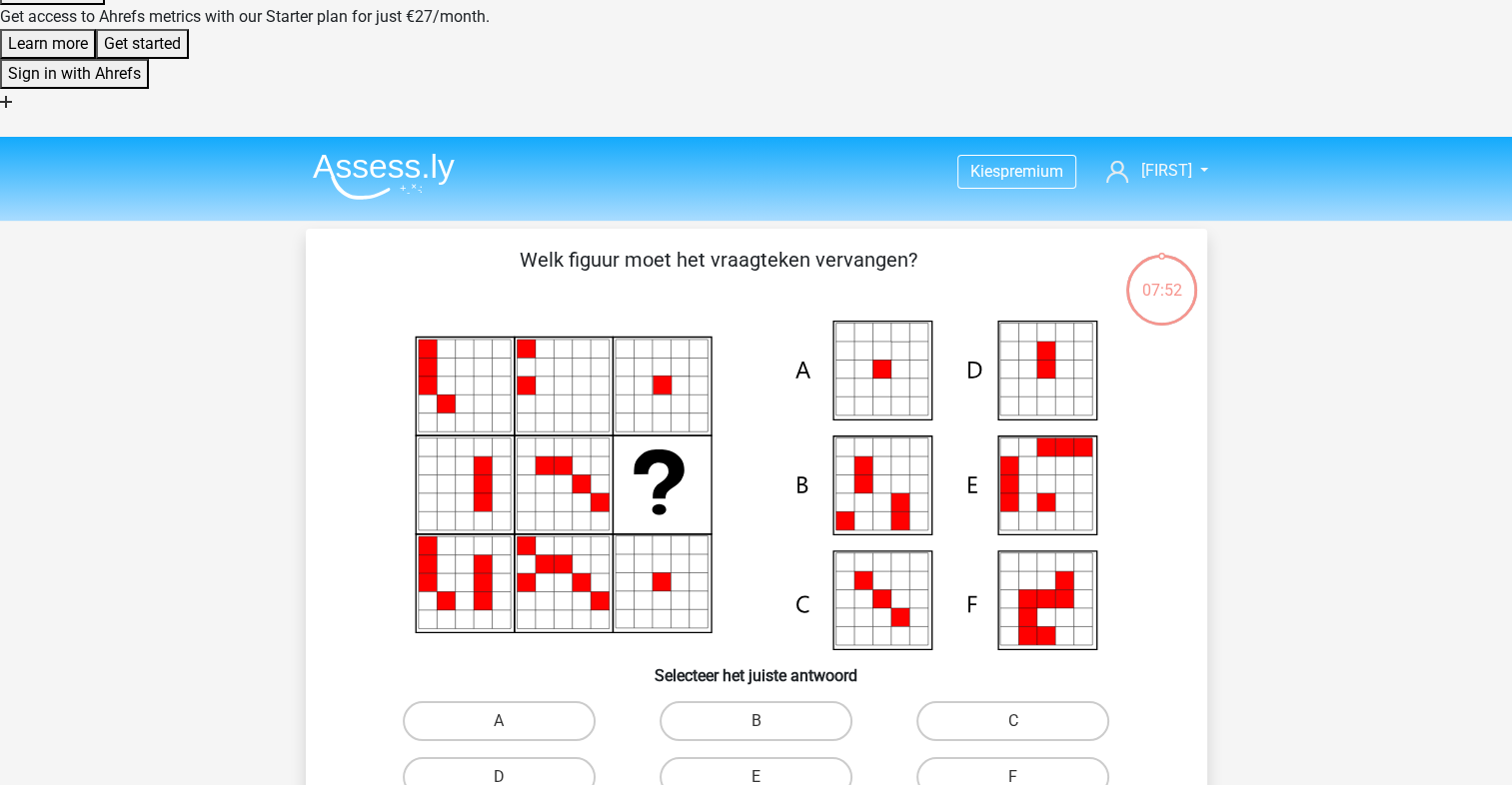 scroll, scrollTop: 128, scrollLeft: 0, axis: vertical 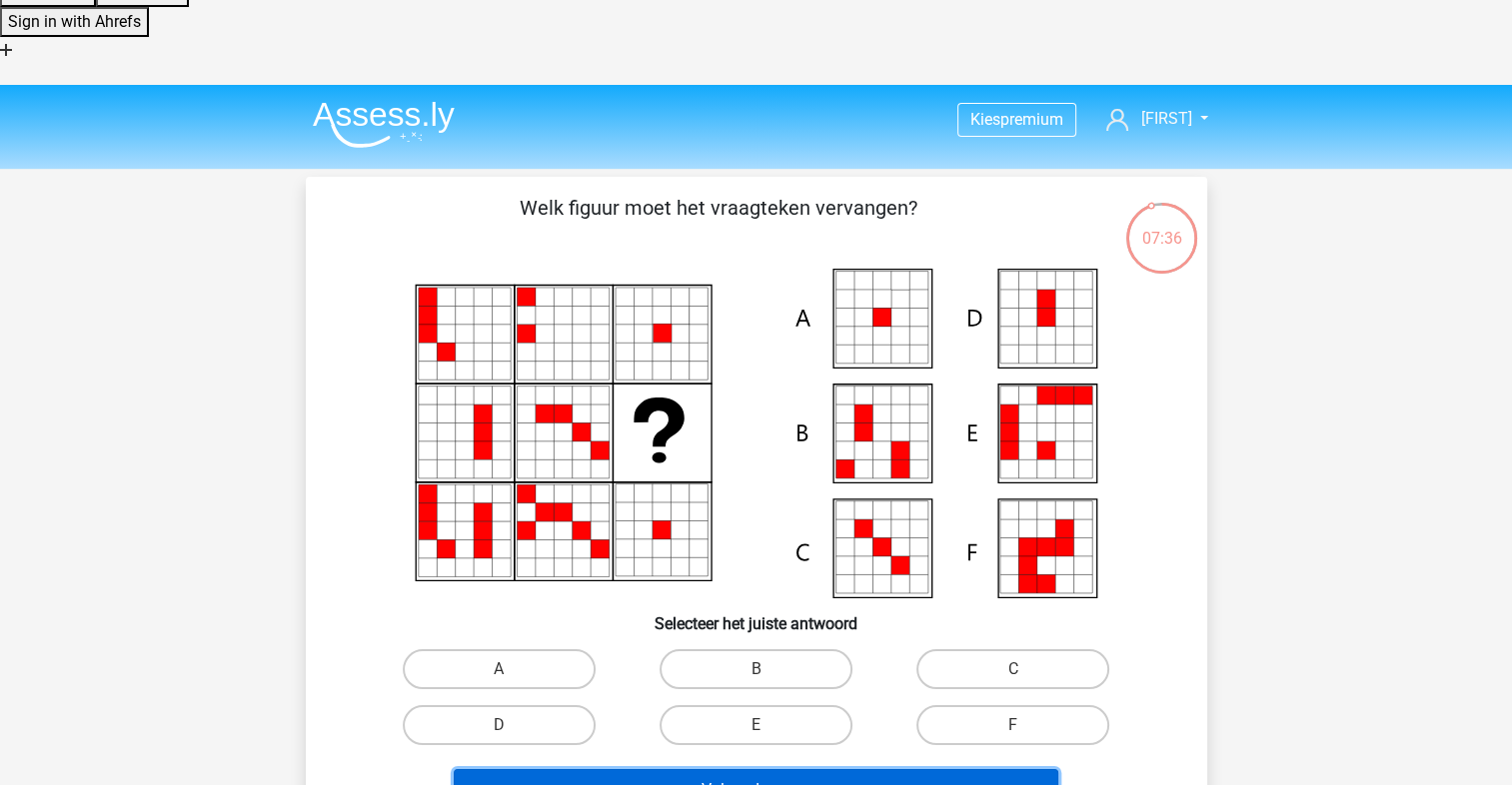 click on "Volgende vraag" at bounding box center (756, 790) 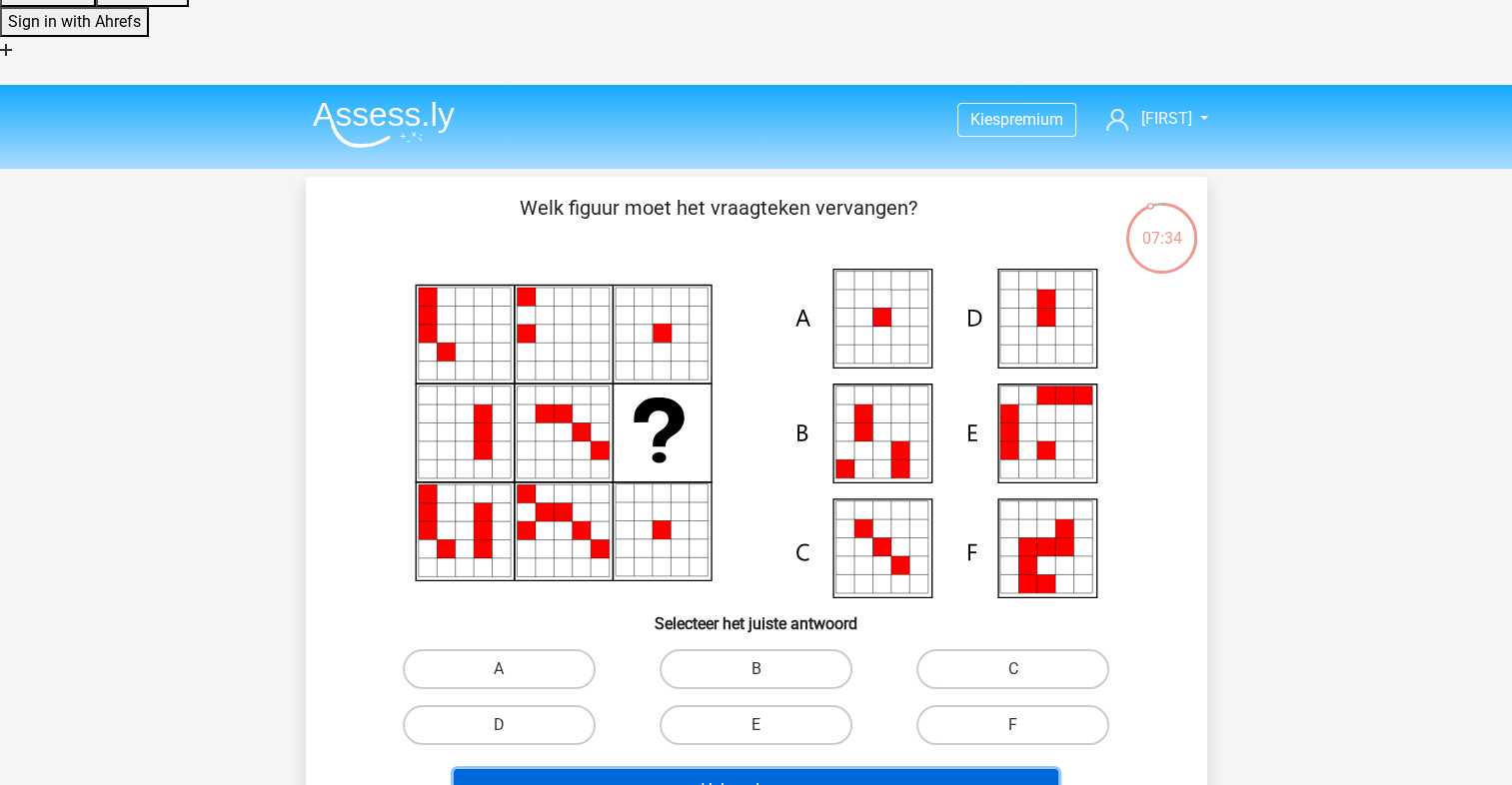 click on "Volgende vraag" at bounding box center (756, 790) 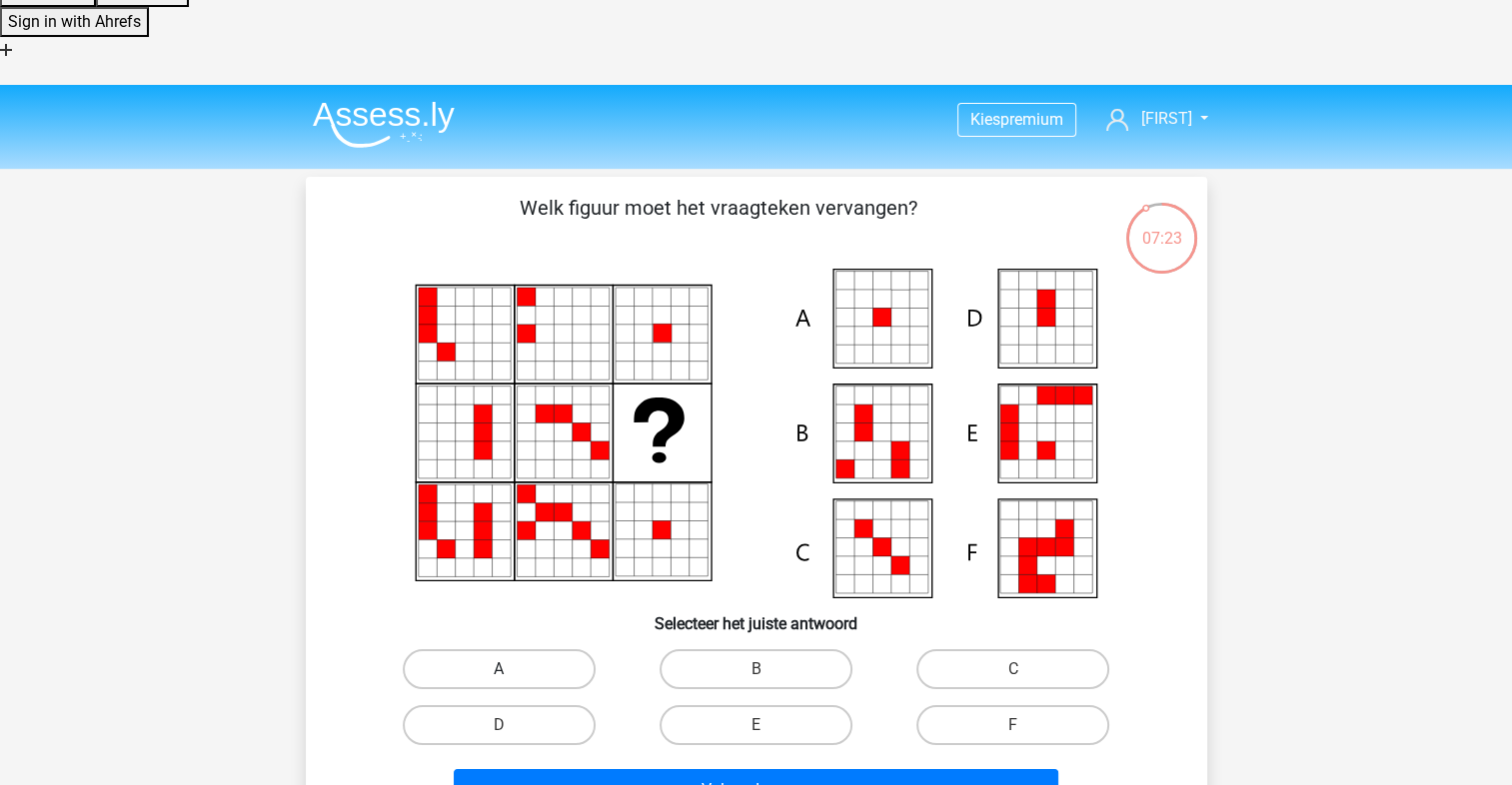 click on "A" at bounding box center (499, 669) 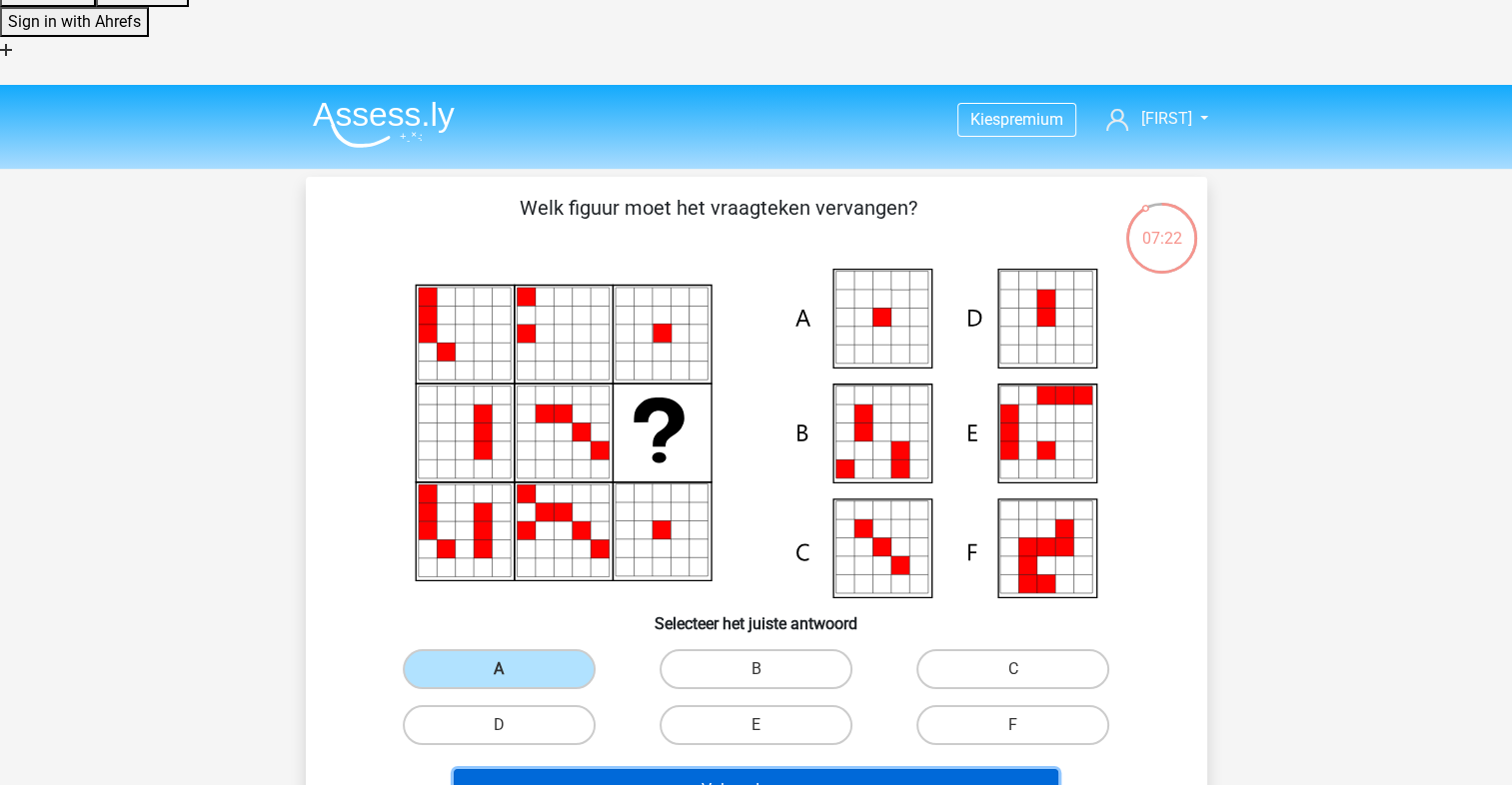 click on "Volgende vraag" at bounding box center (756, 790) 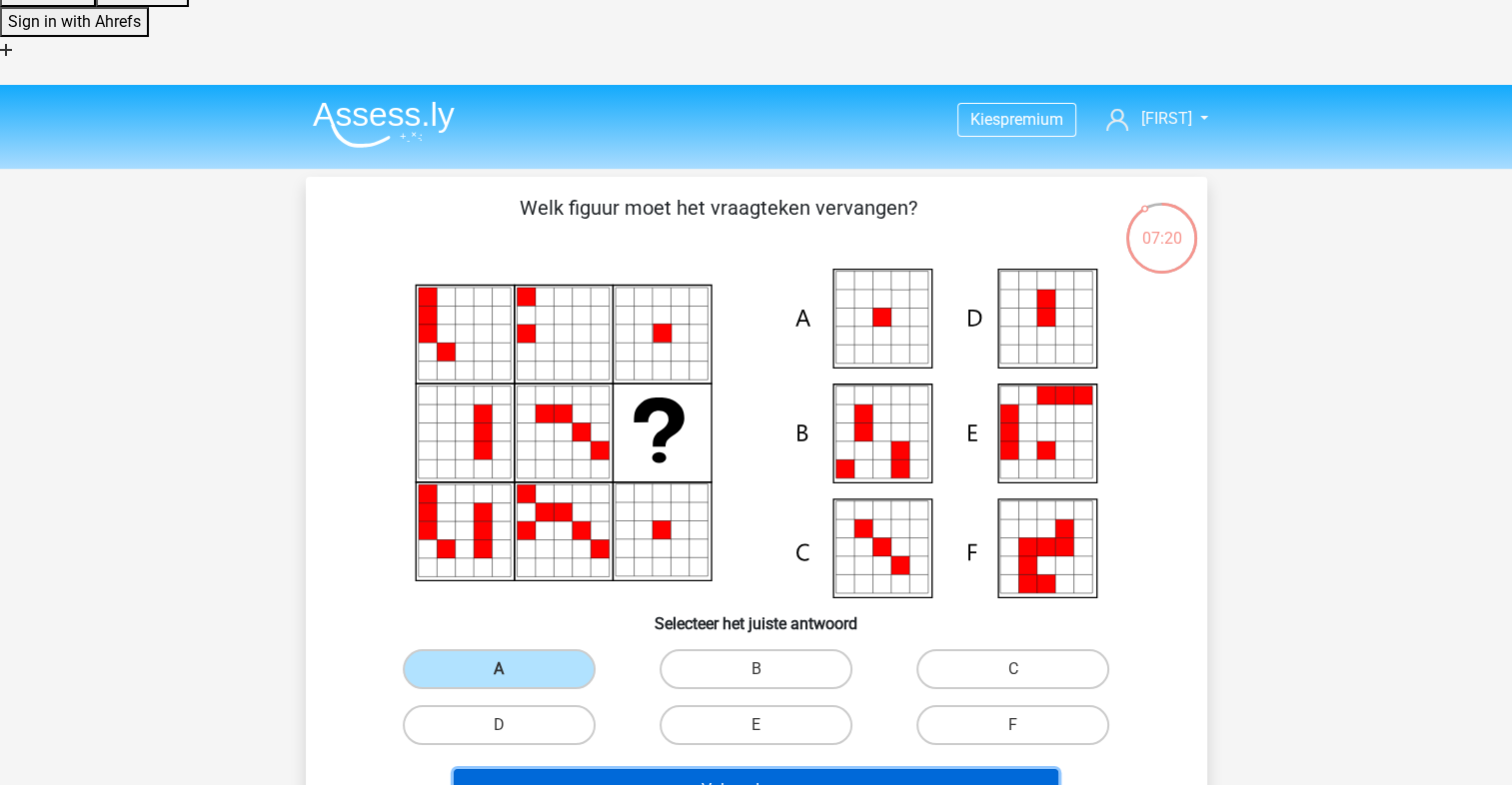 click on "Volgende vraag" at bounding box center (756, 790) 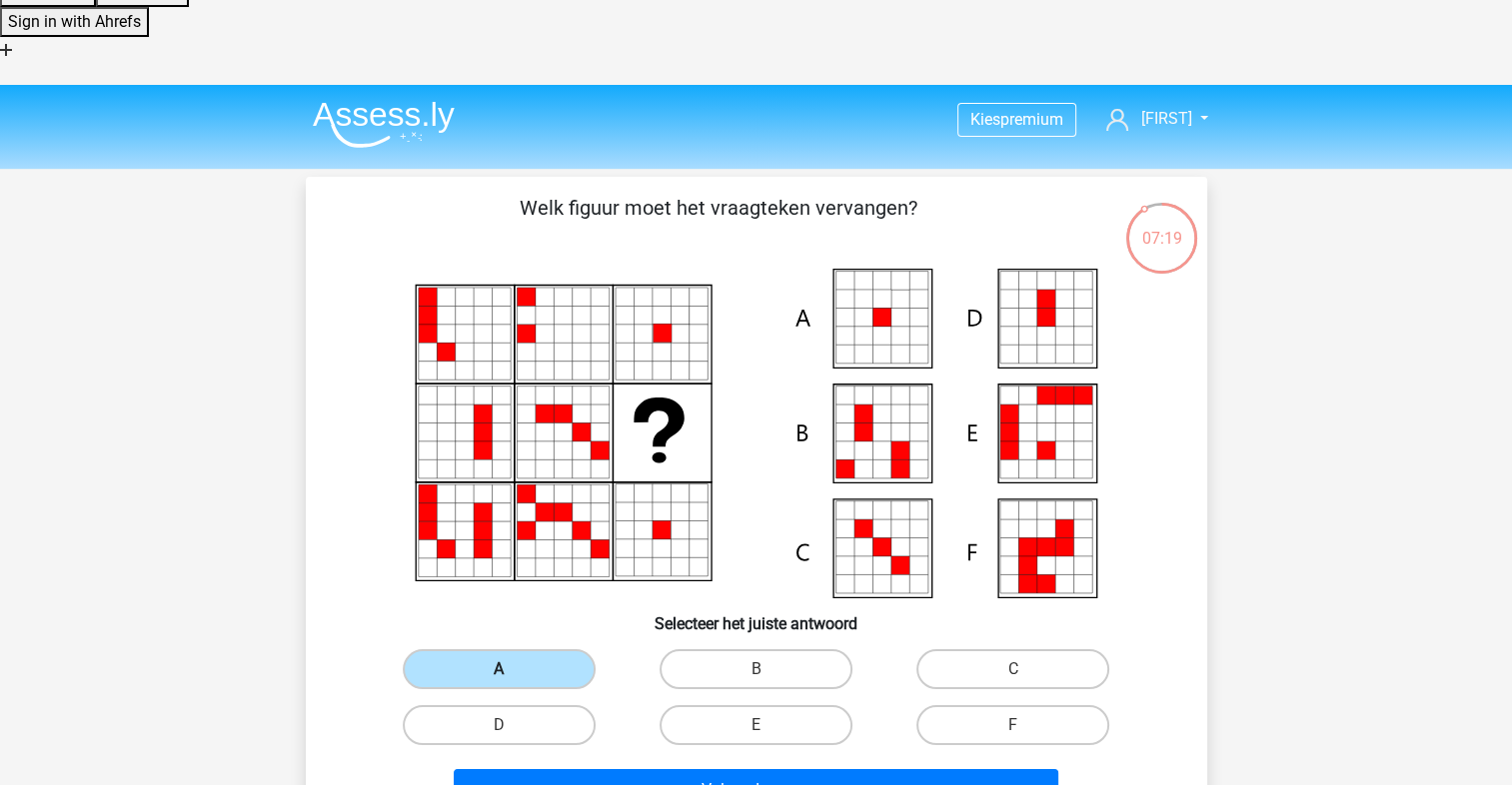 click on "A" at bounding box center [499, 669] 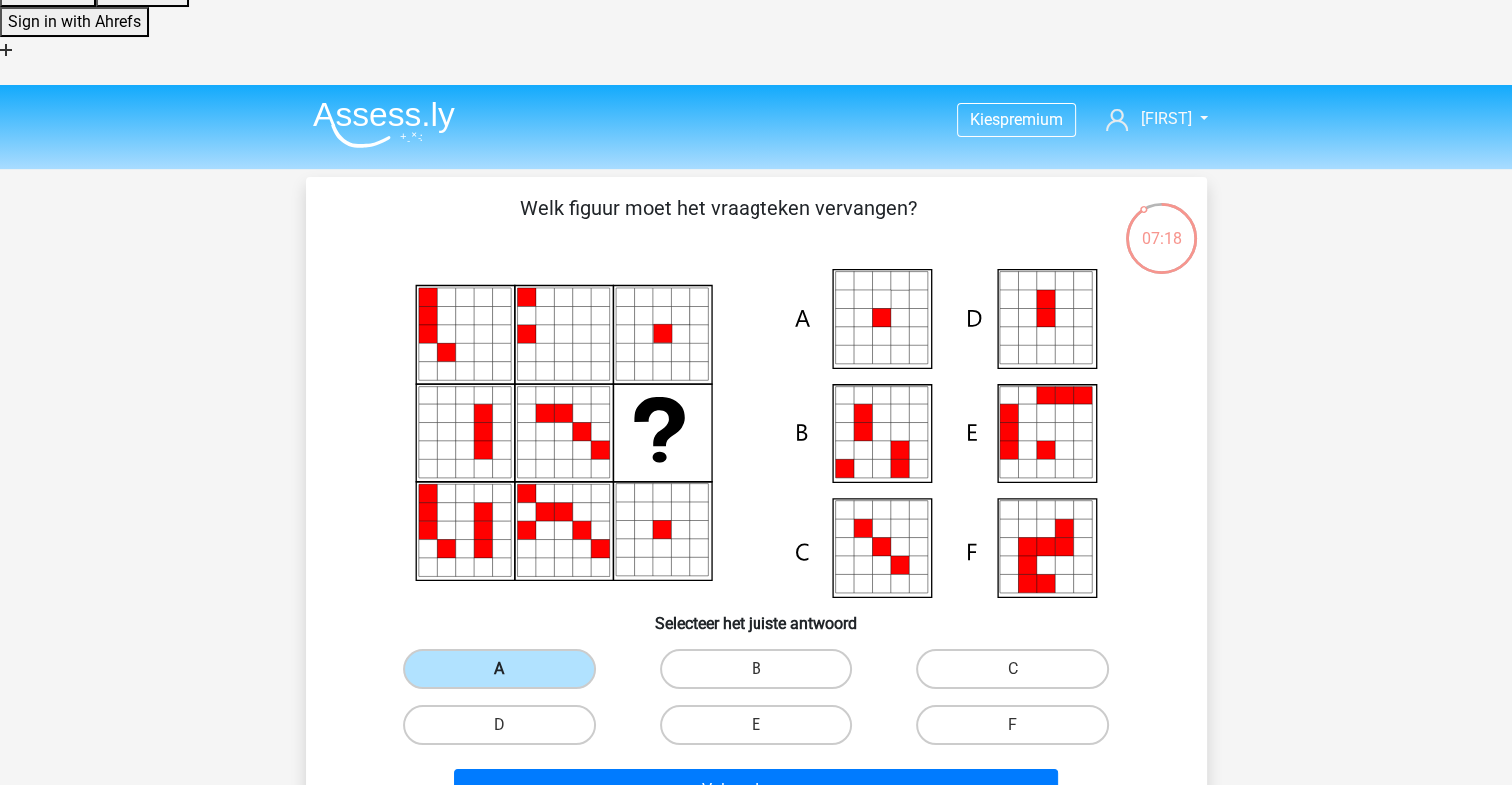click on "A" at bounding box center [499, 669] 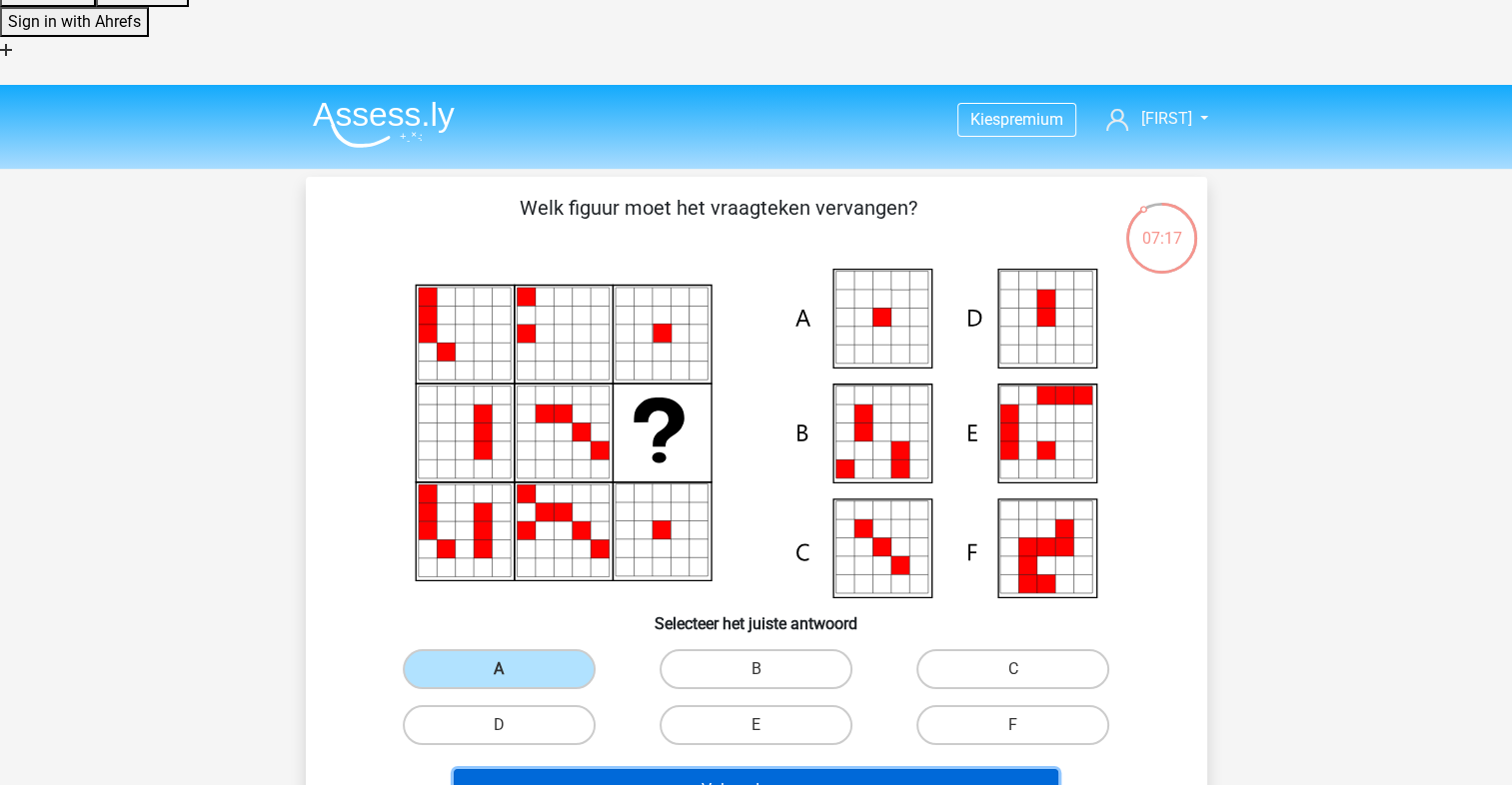 click on "Volgende vraag" at bounding box center [756, 790] 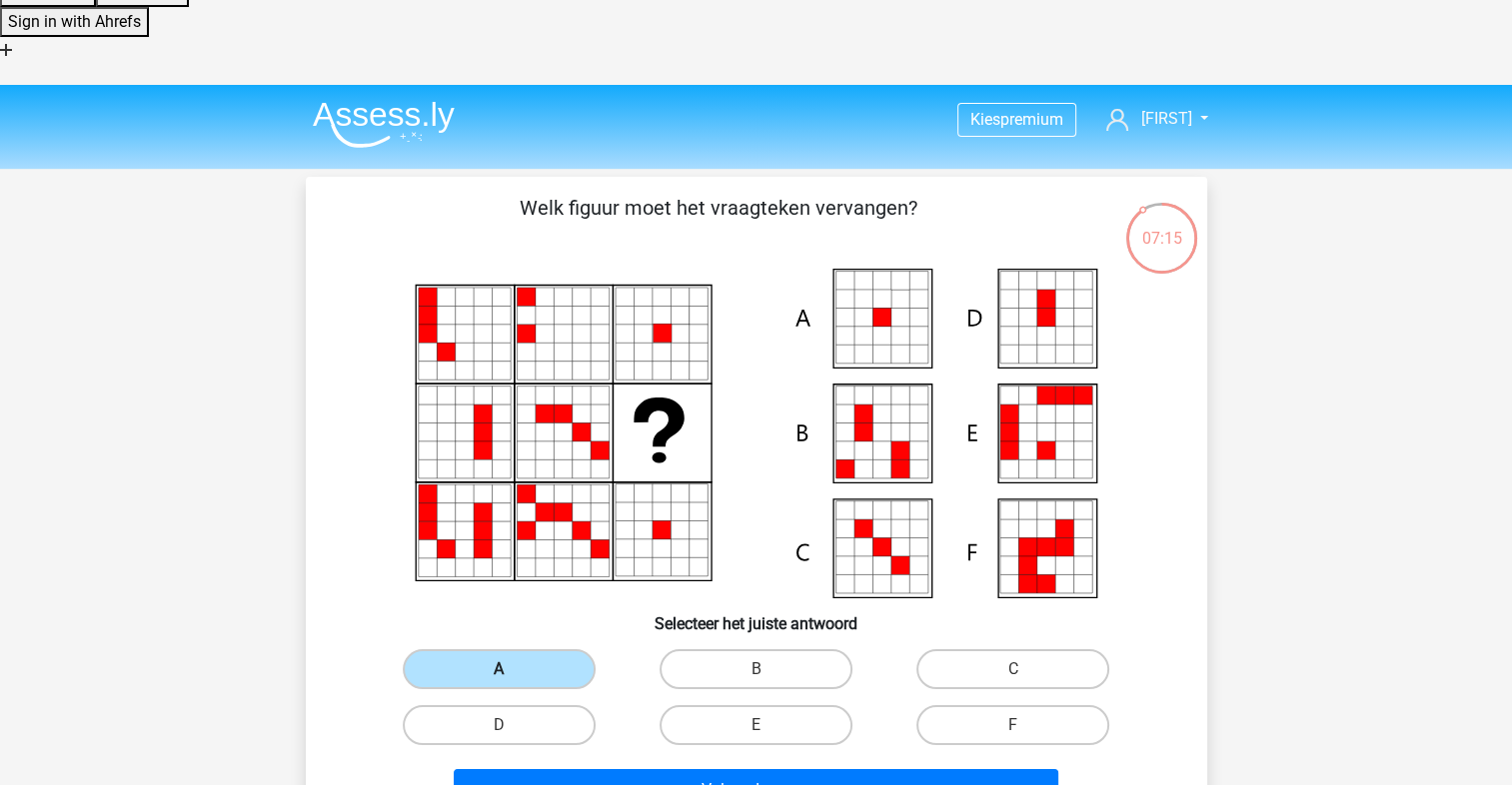 click on "A" at bounding box center (499, 669) 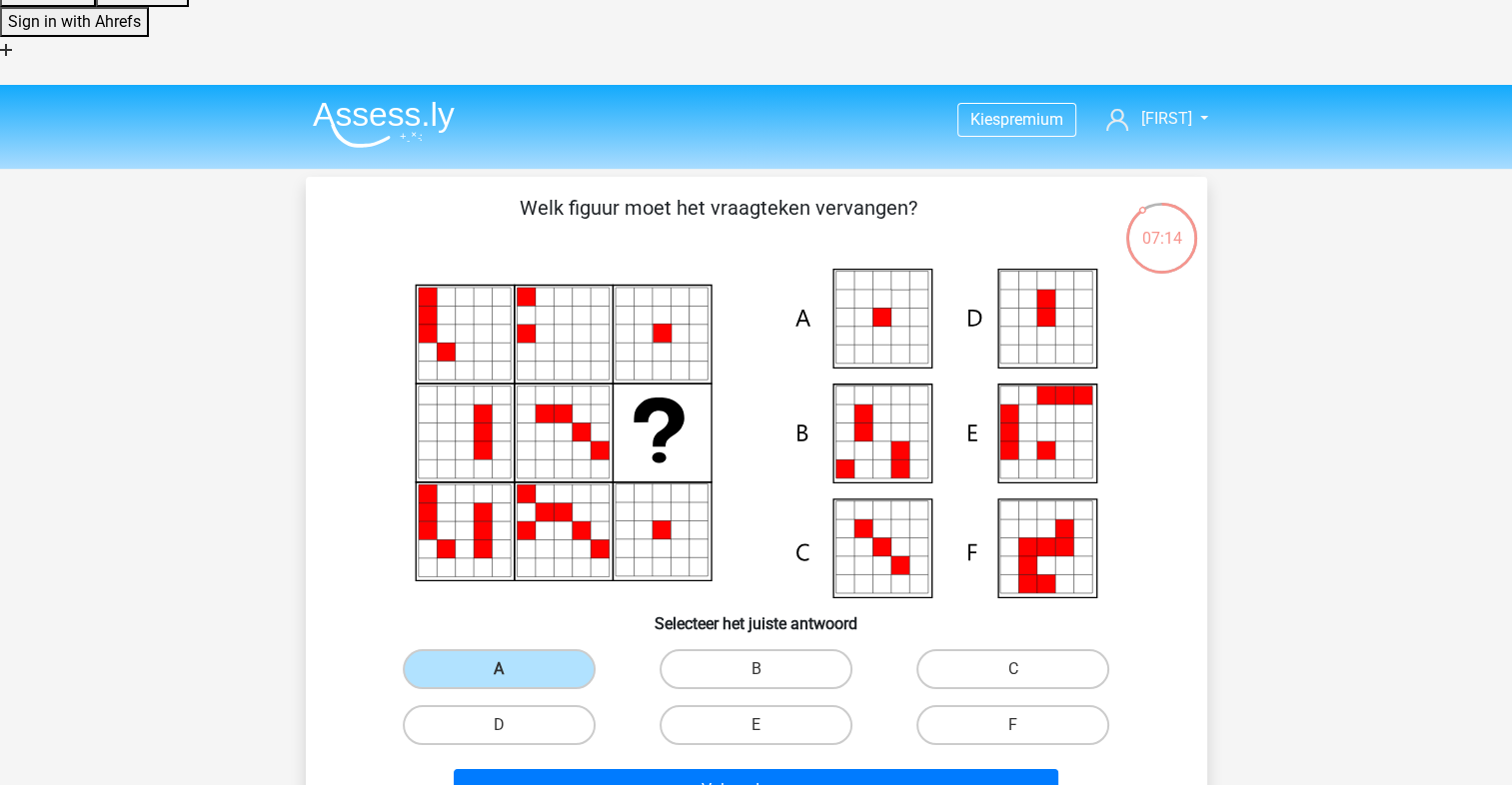 click 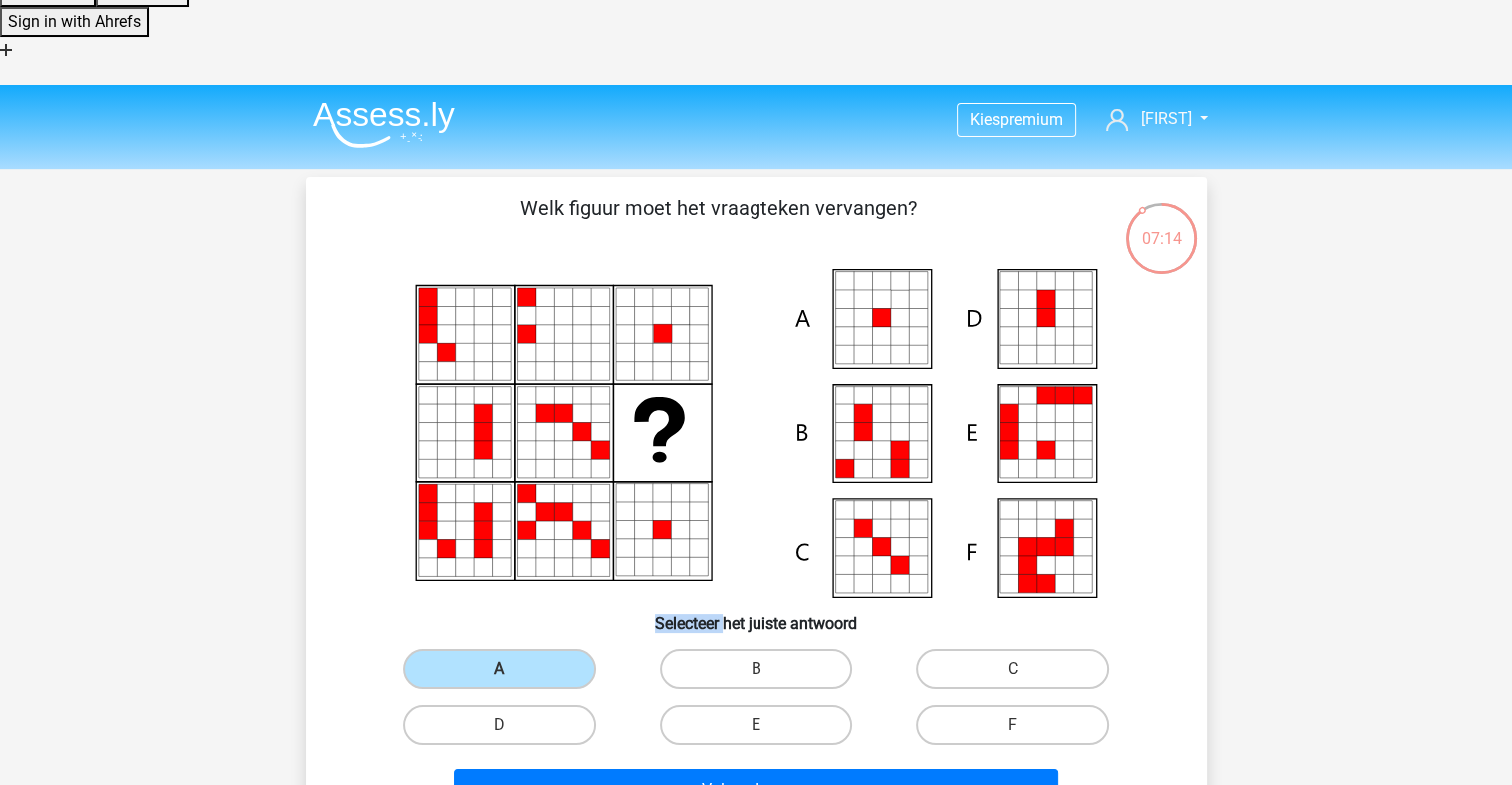 click 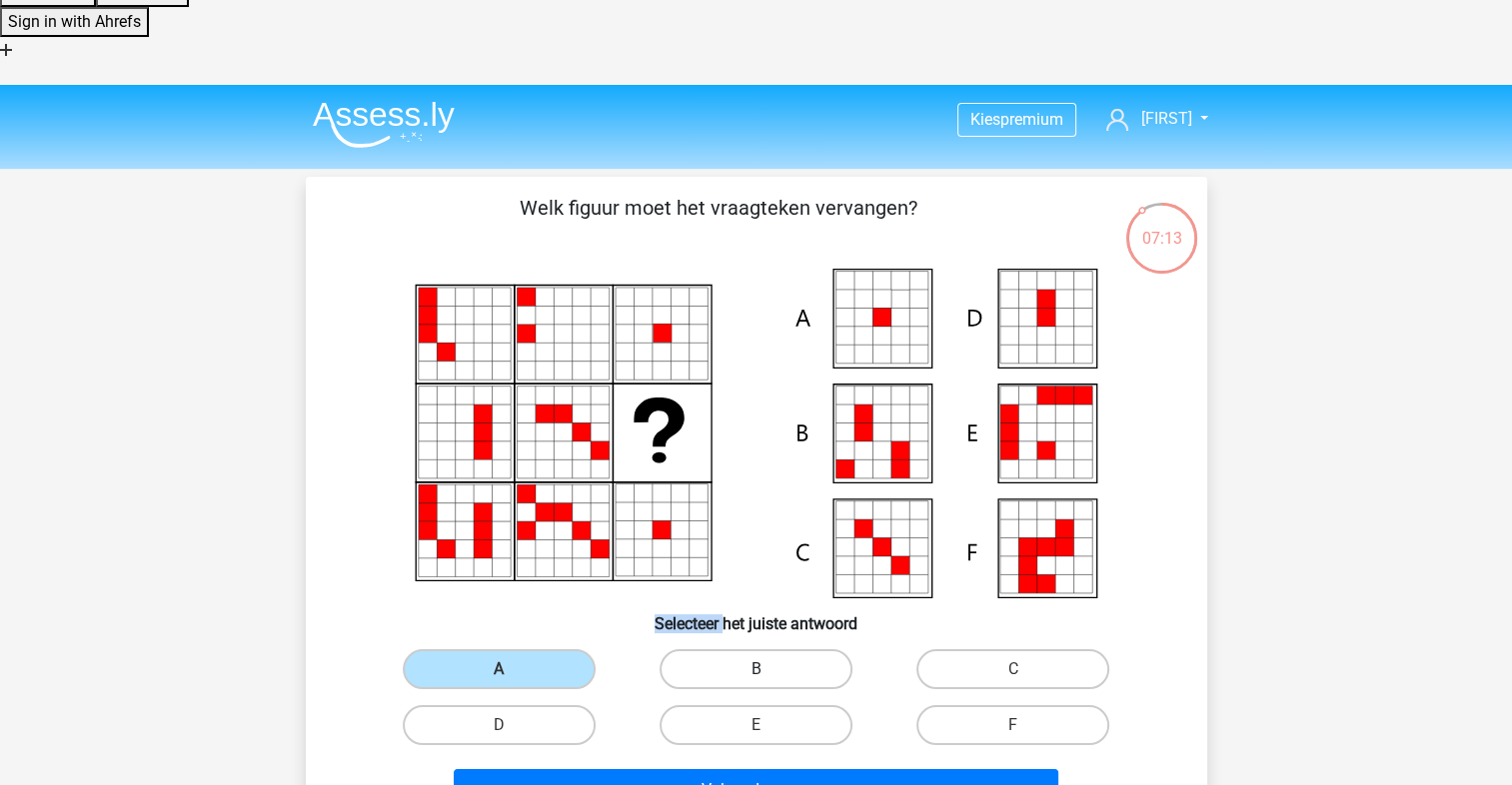 click on "B" at bounding box center [756, 669] 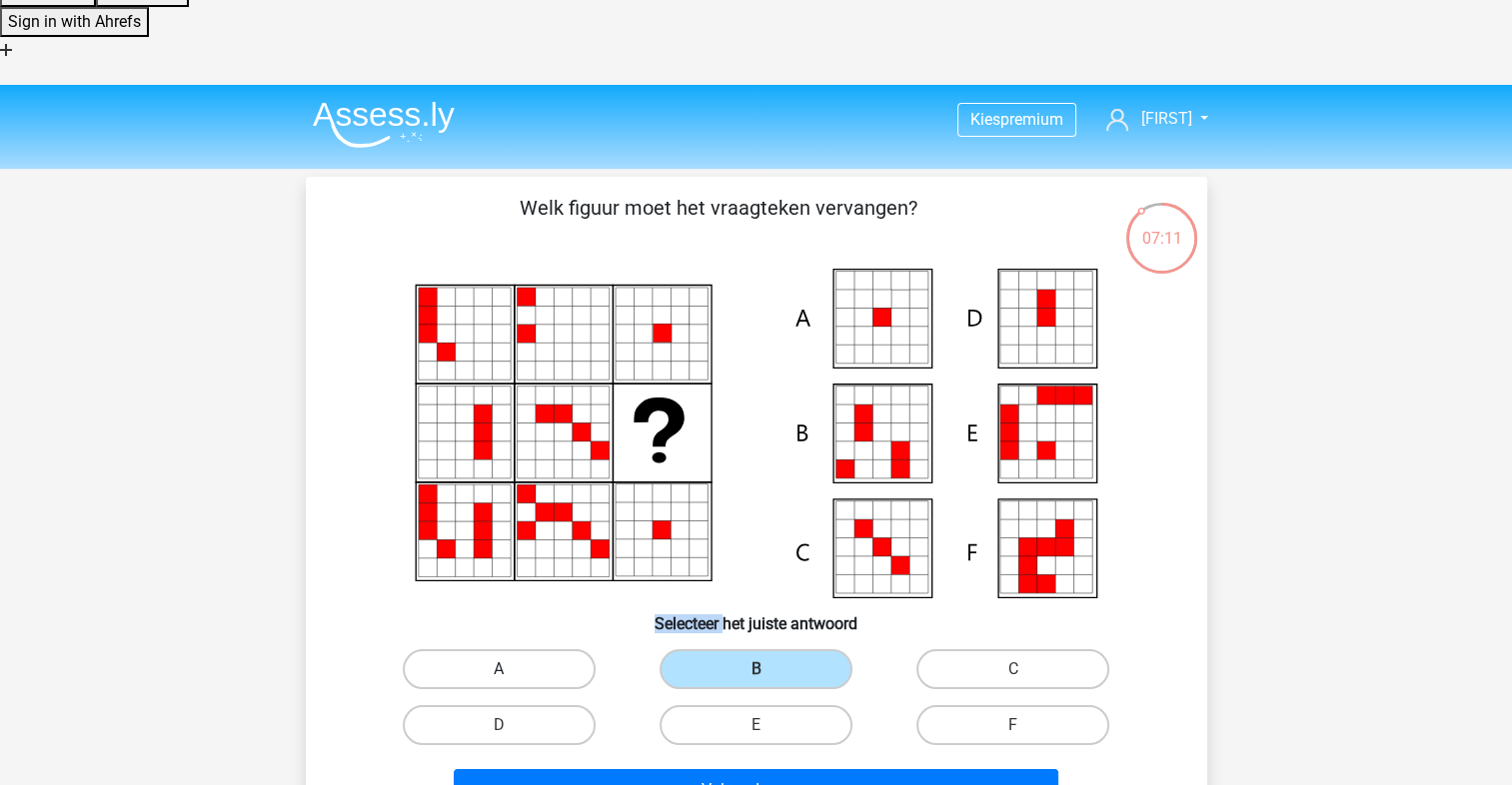 click on "A" at bounding box center [499, 669] 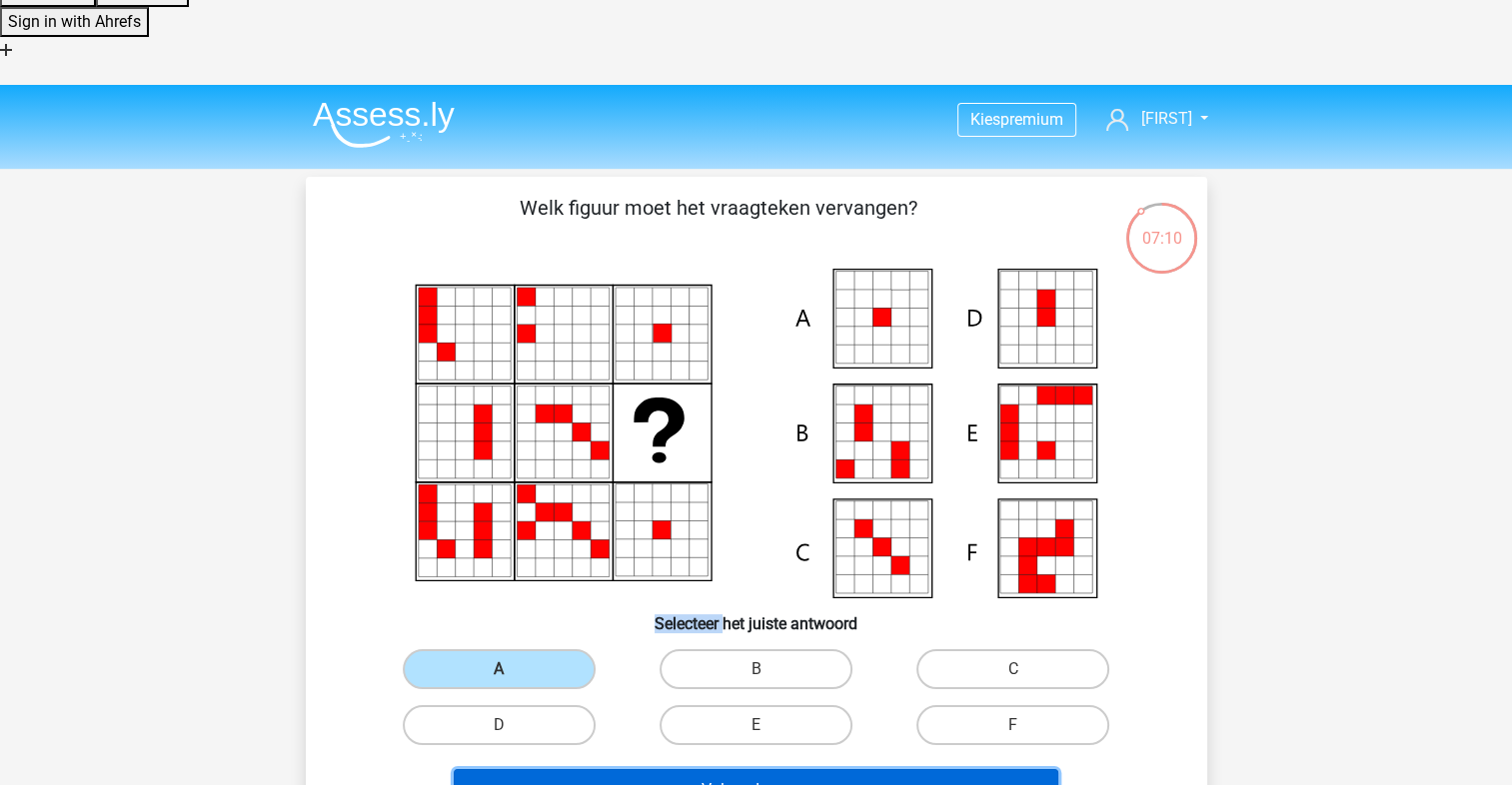 click on "Volgende vraag" at bounding box center [756, 790] 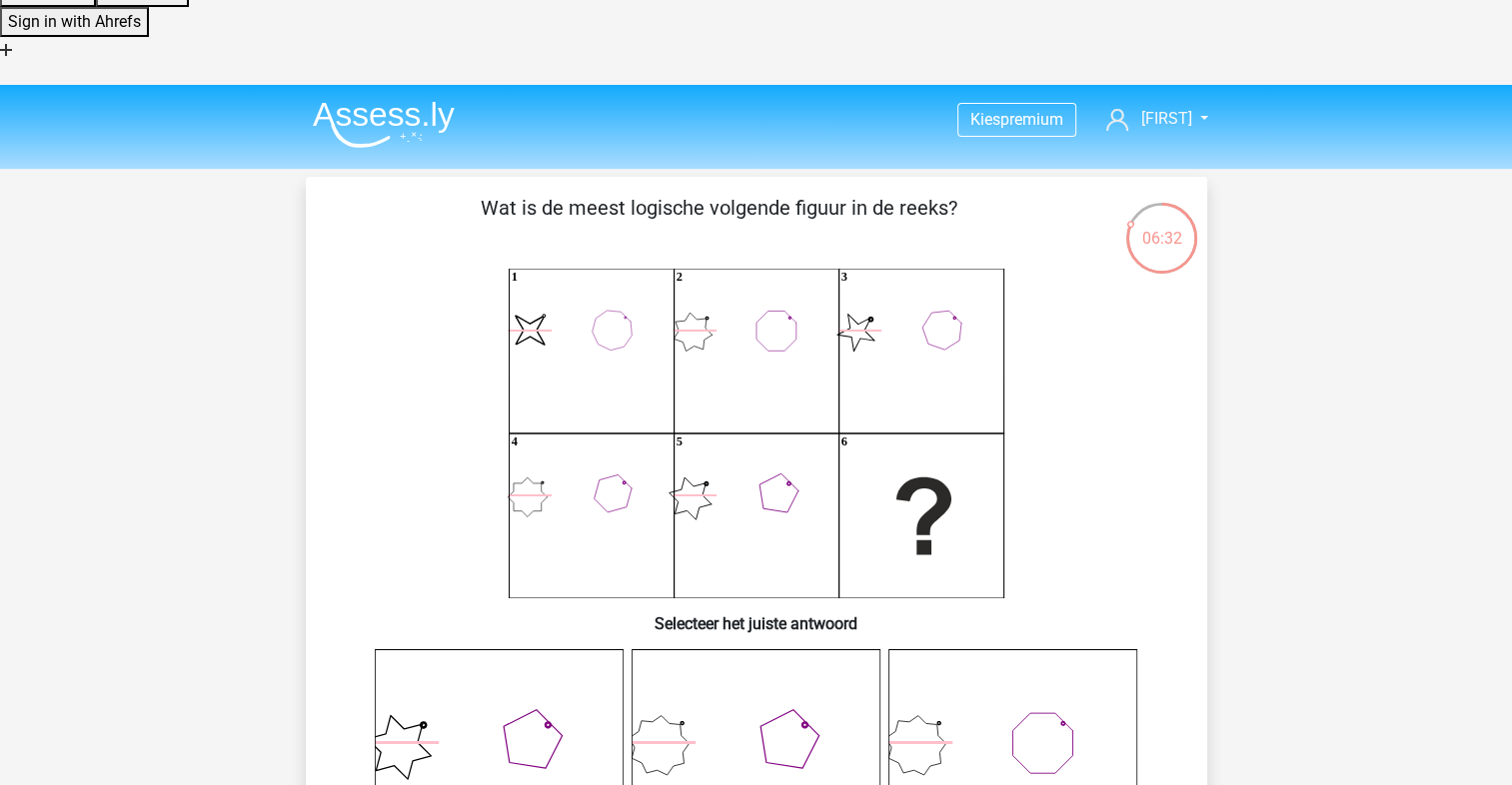 click 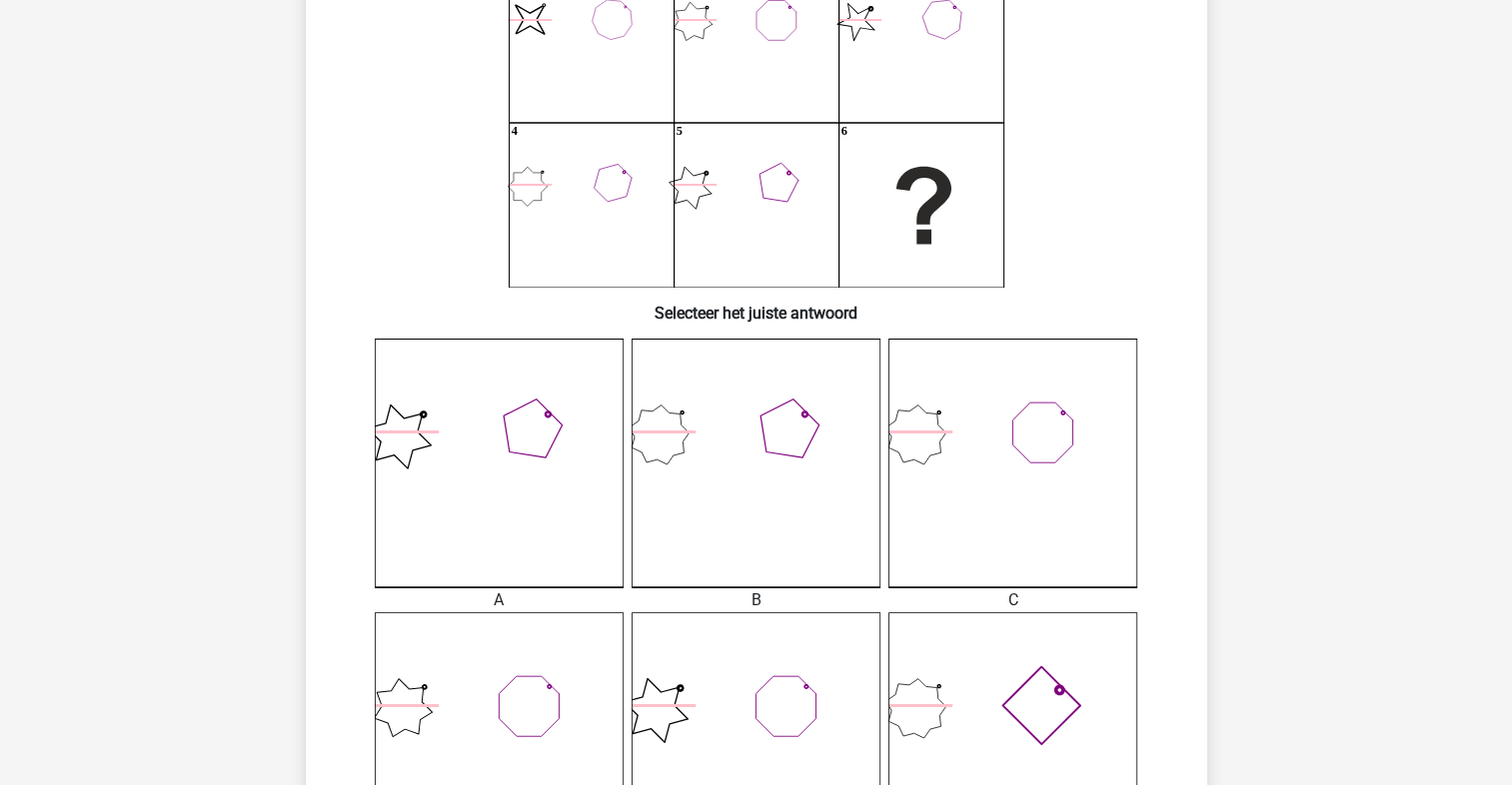 scroll, scrollTop: 433, scrollLeft: 0, axis: vertical 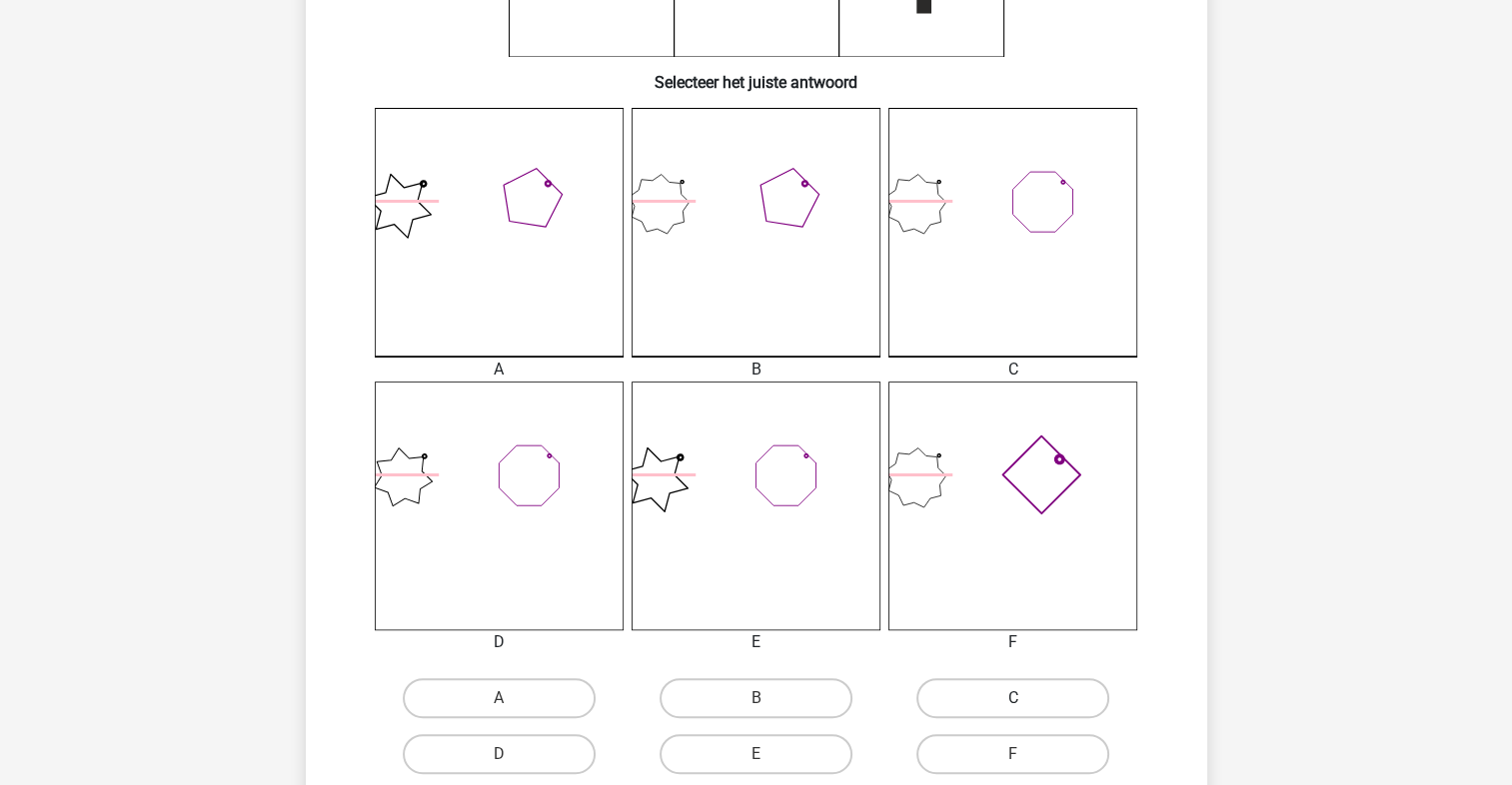 click on "C" at bounding box center [1012, 698] 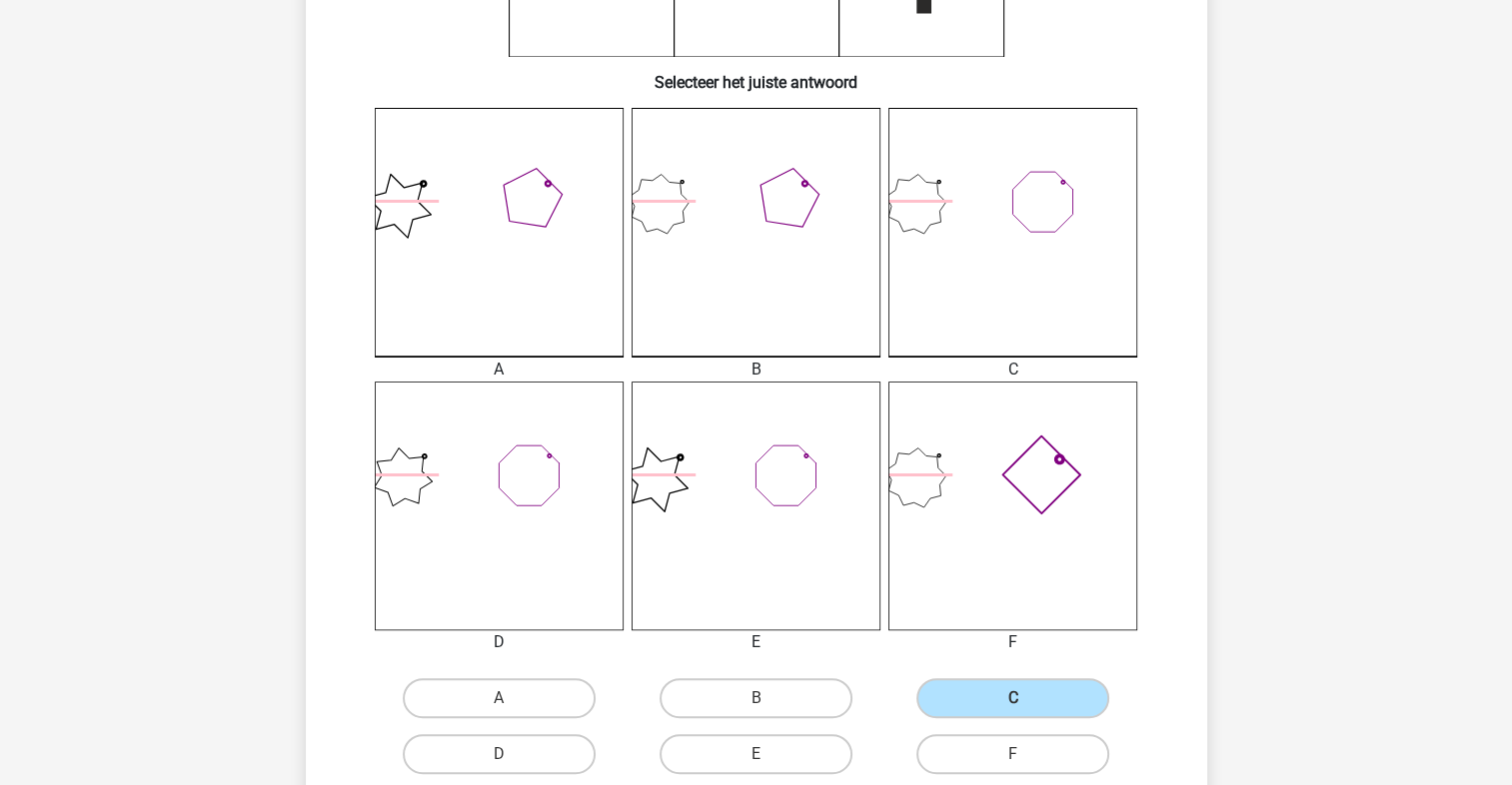 click on "Volgende vraag" at bounding box center (756, 819) 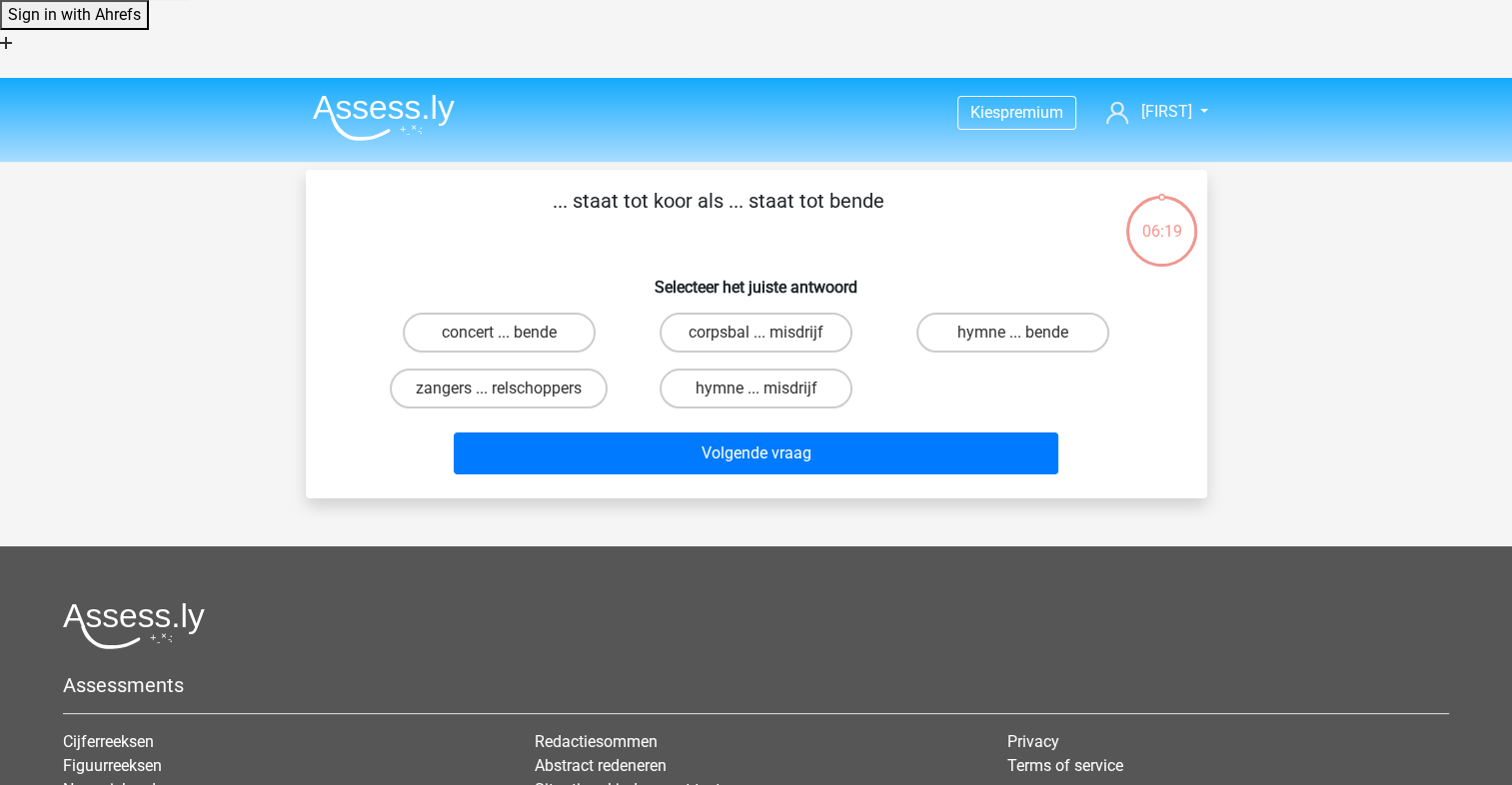 scroll, scrollTop: 128, scrollLeft: 0, axis: vertical 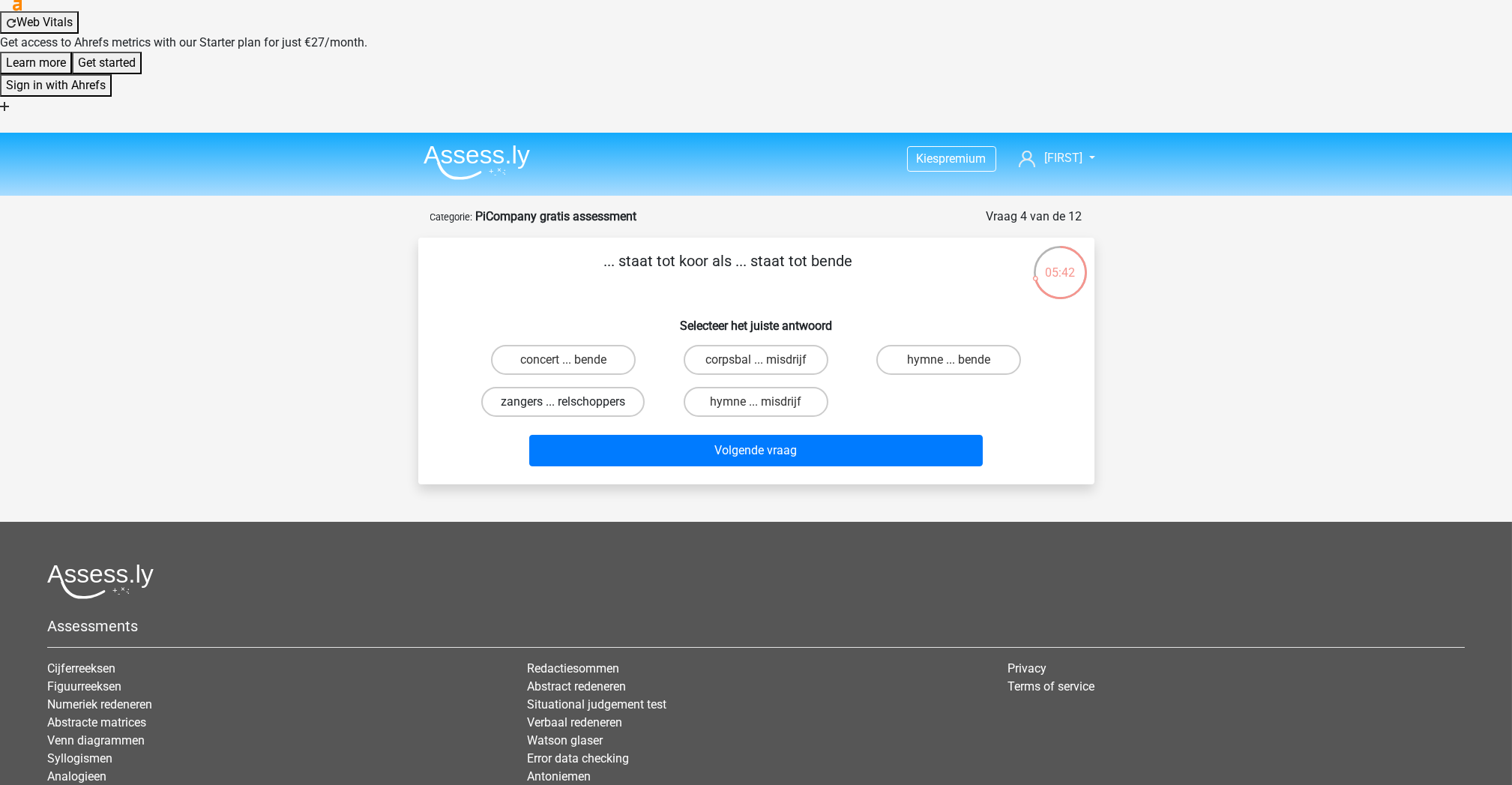 click on "zangers ... relschoppers" at bounding box center [563, 402] 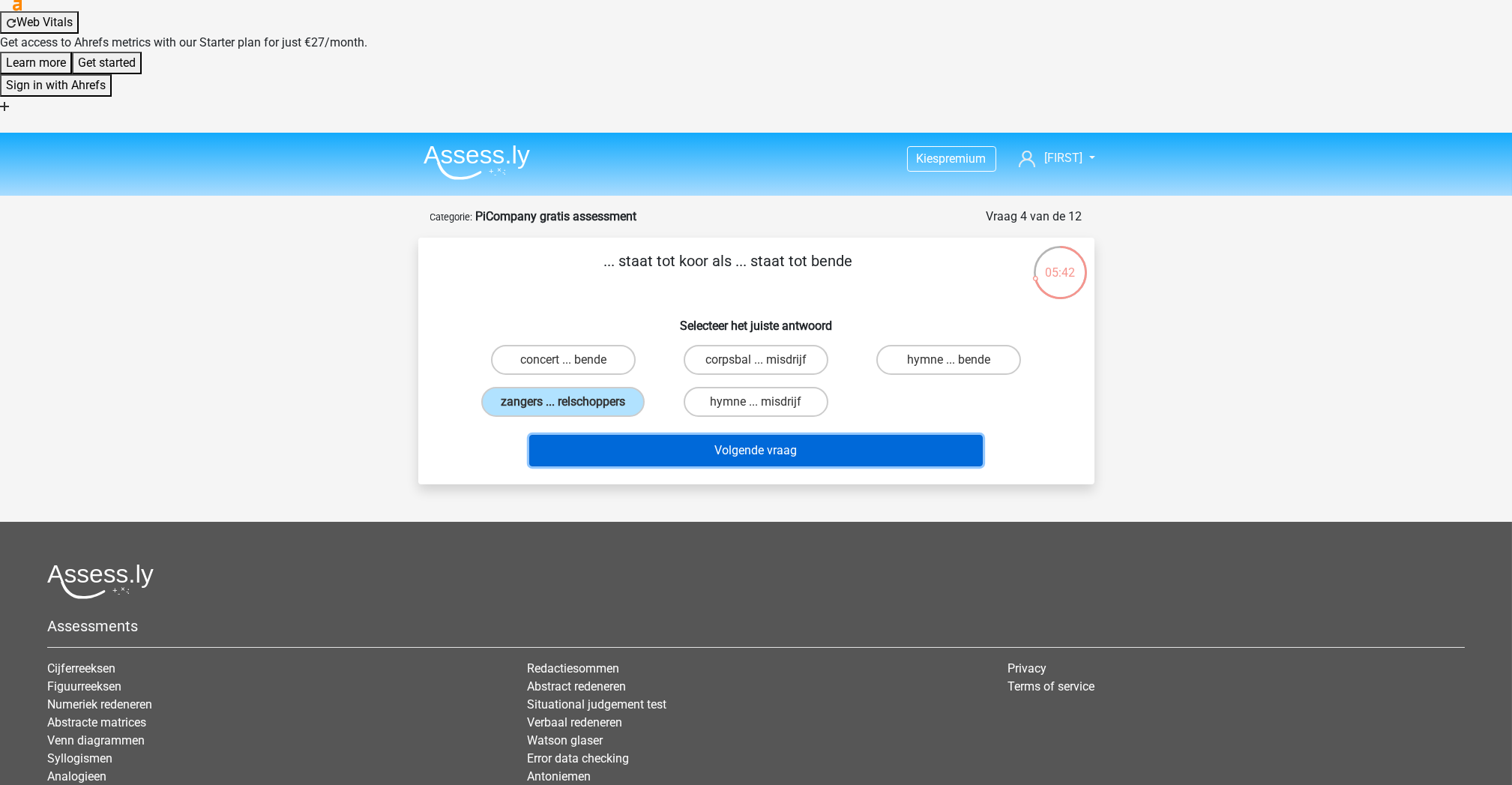 click on "Volgende vraag" at bounding box center [756, 451] 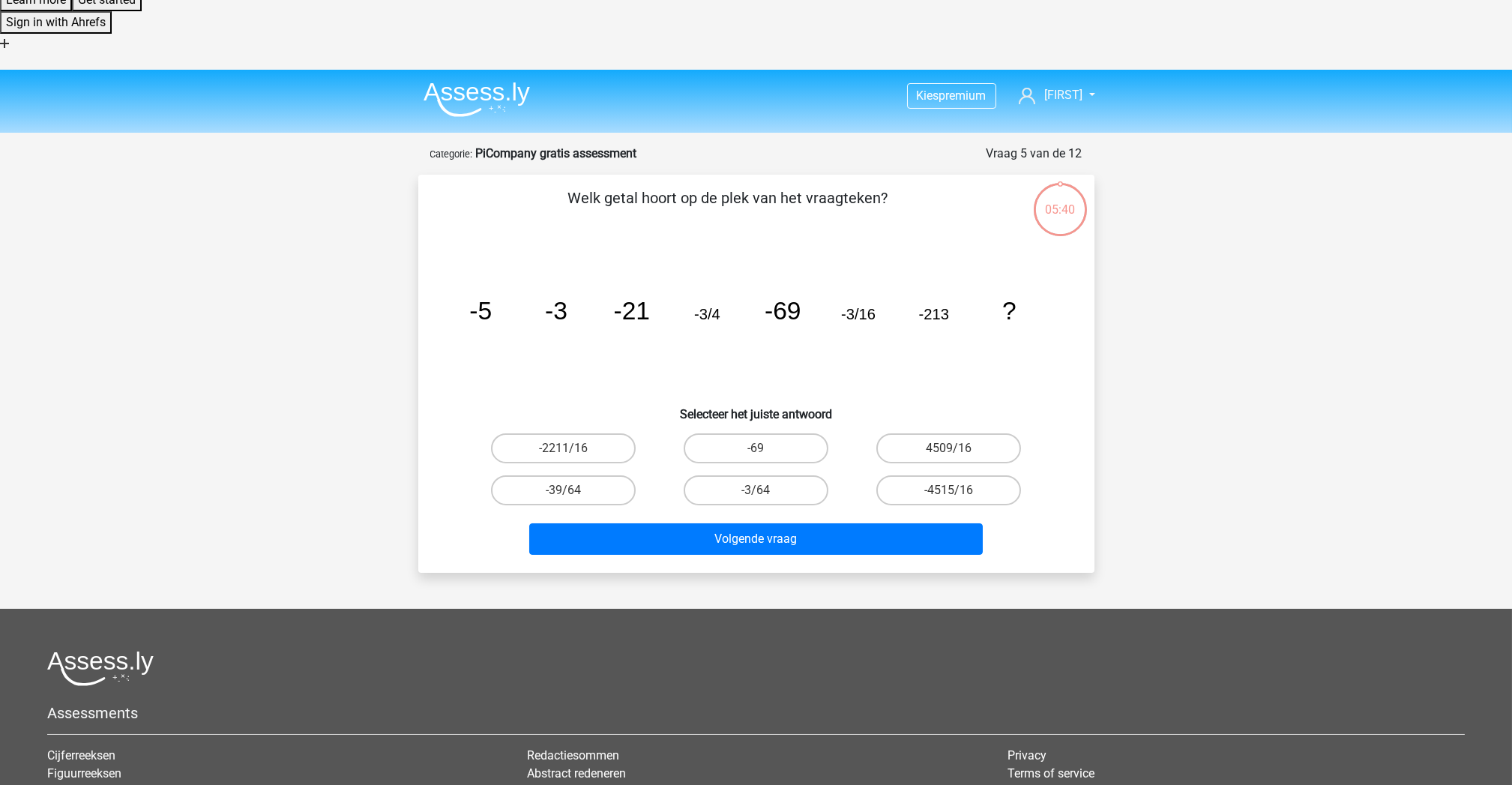 scroll, scrollTop: 102, scrollLeft: 0, axis: vertical 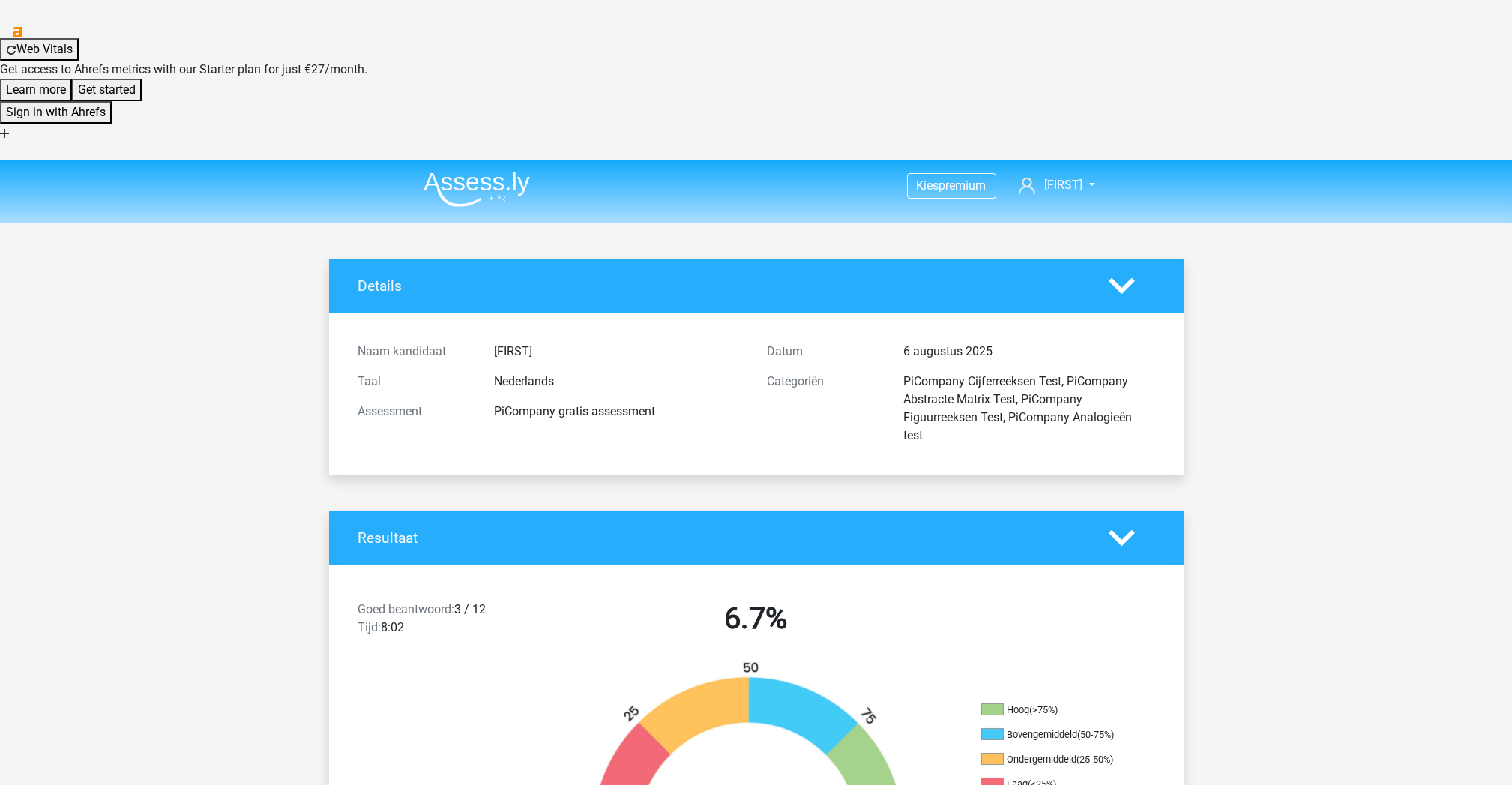 click on "Kies  premium
[FIRST]
[EMAIL]" at bounding box center [756, 2090] 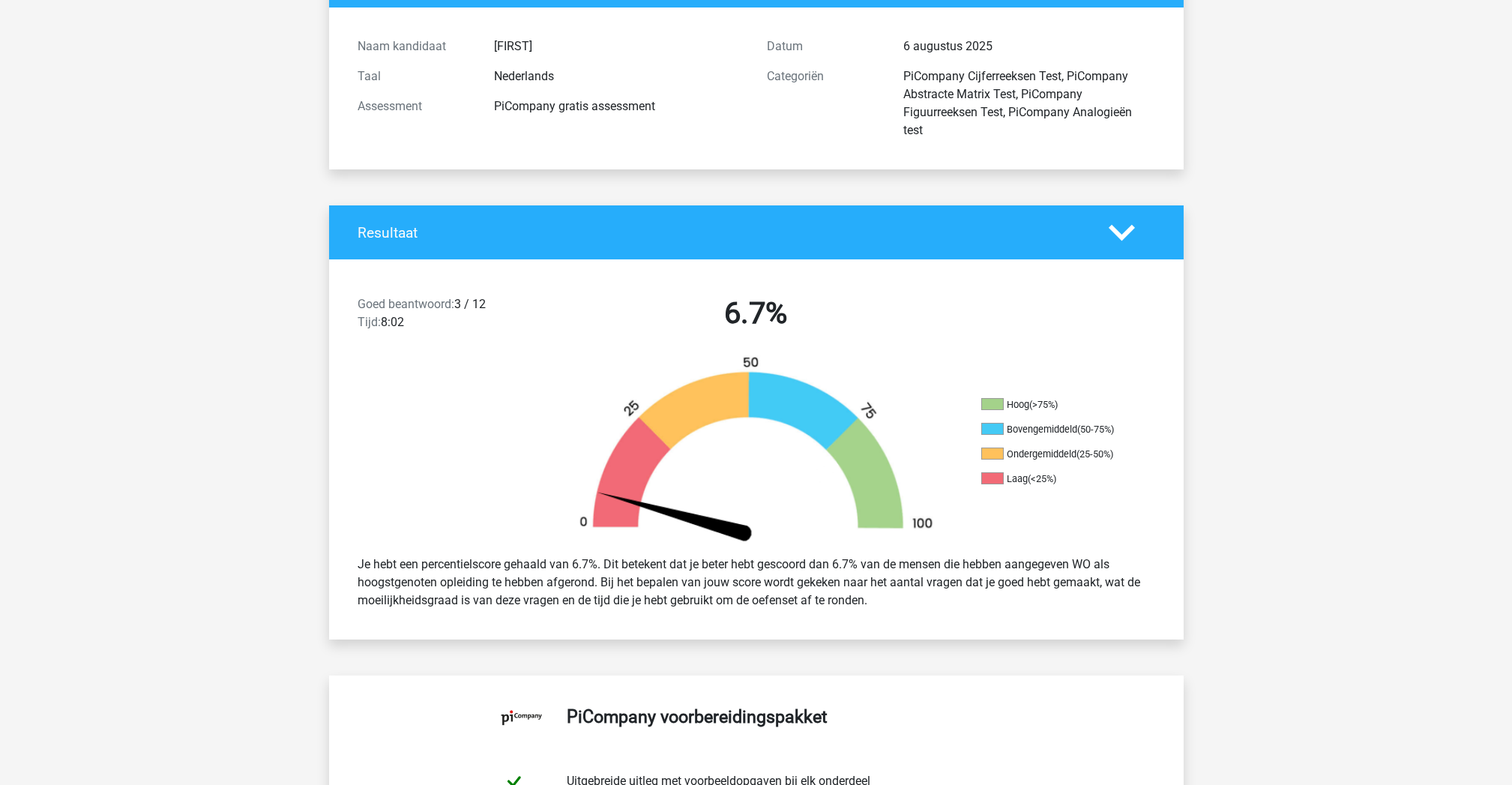 scroll, scrollTop: 309, scrollLeft: 0, axis: vertical 